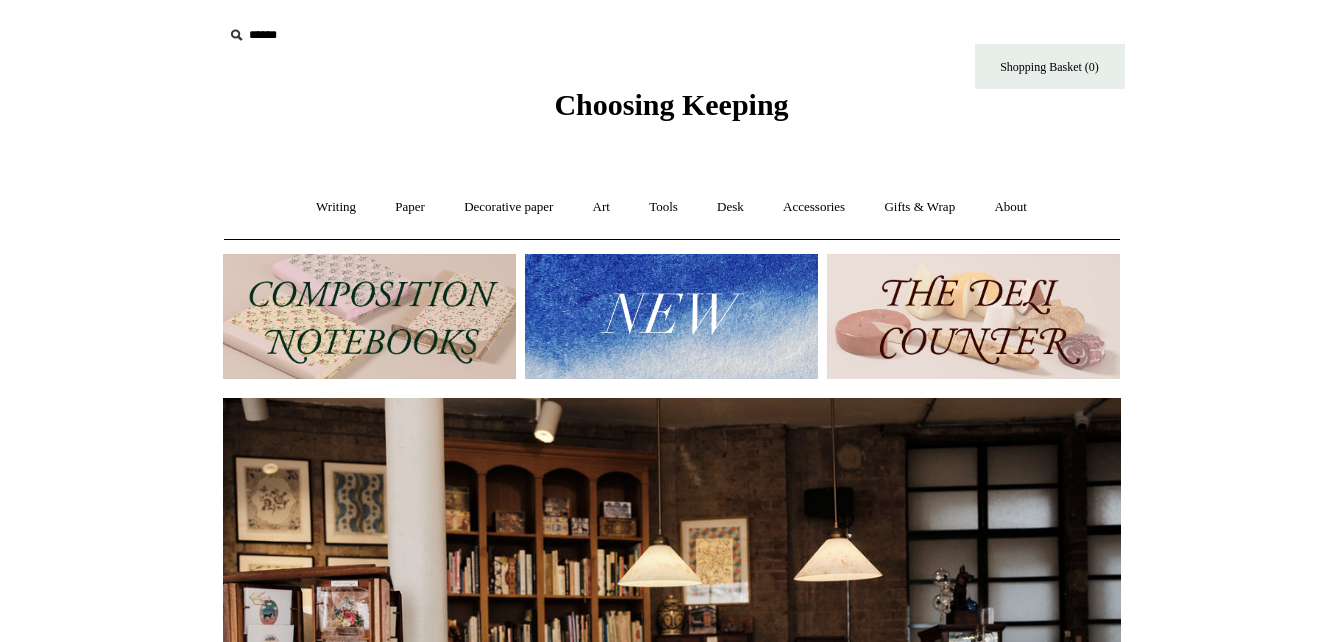 scroll, scrollTop: 0, scrollLeft: 0, axis: both 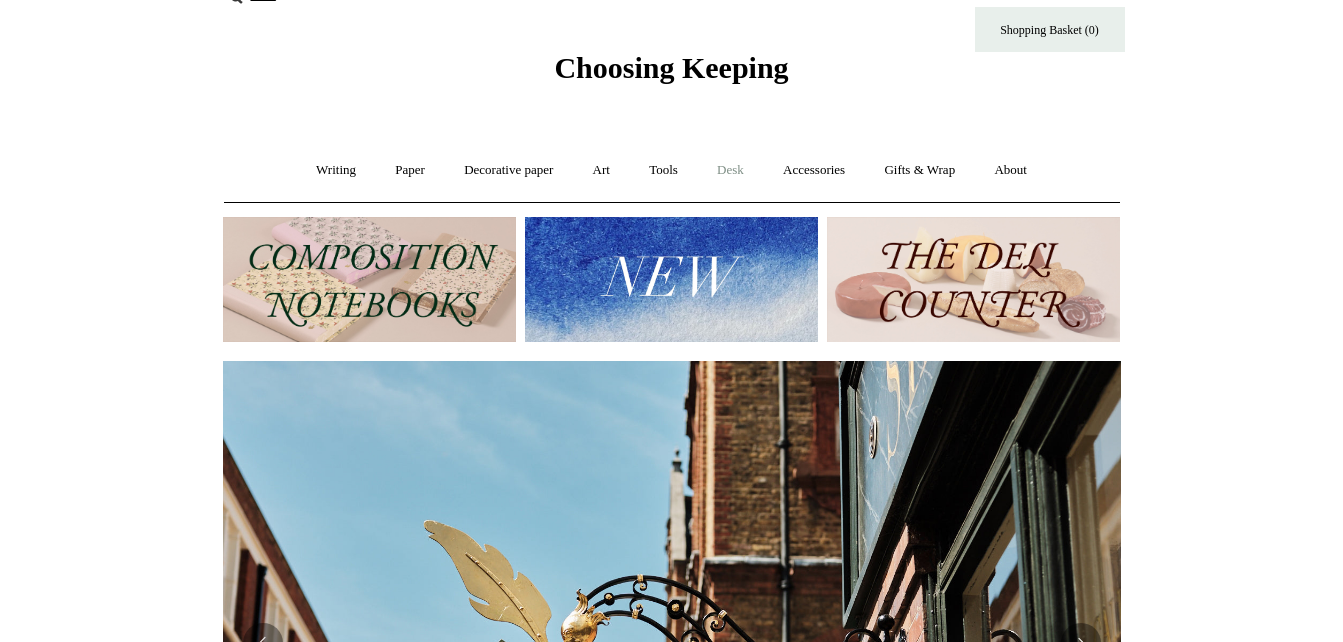 click on "Desk +" at bounding box center (730, 170) 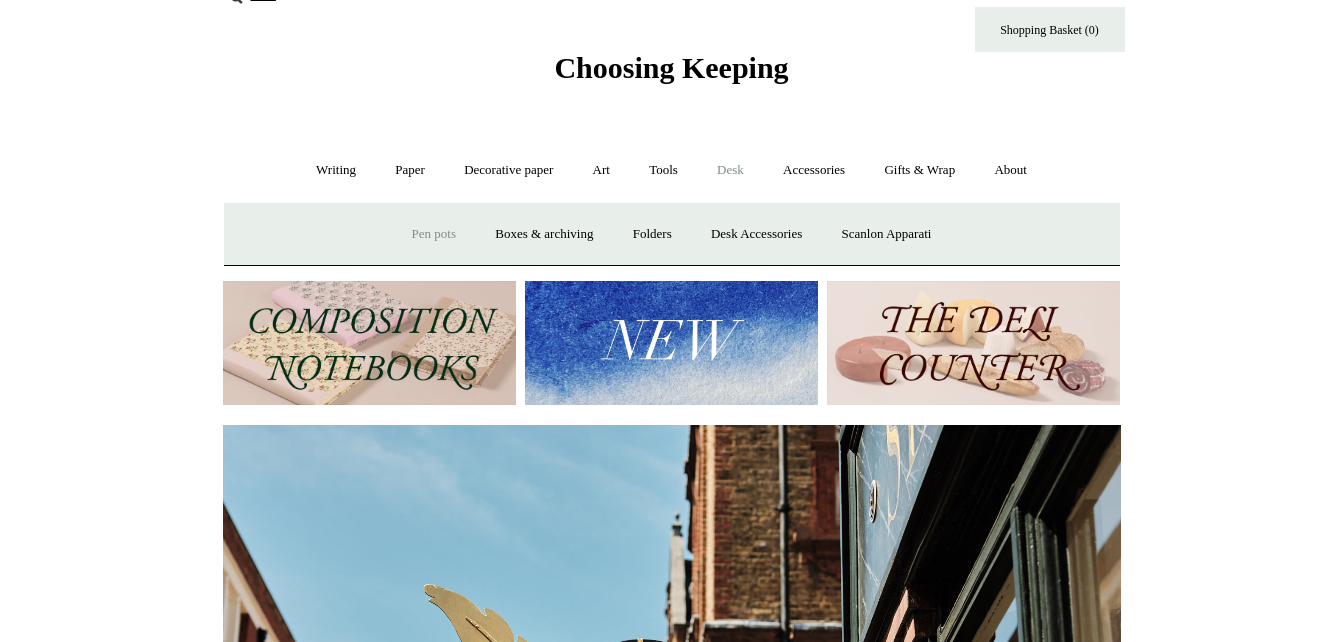 click on "Pen pots" at bounding box center [434, 234] 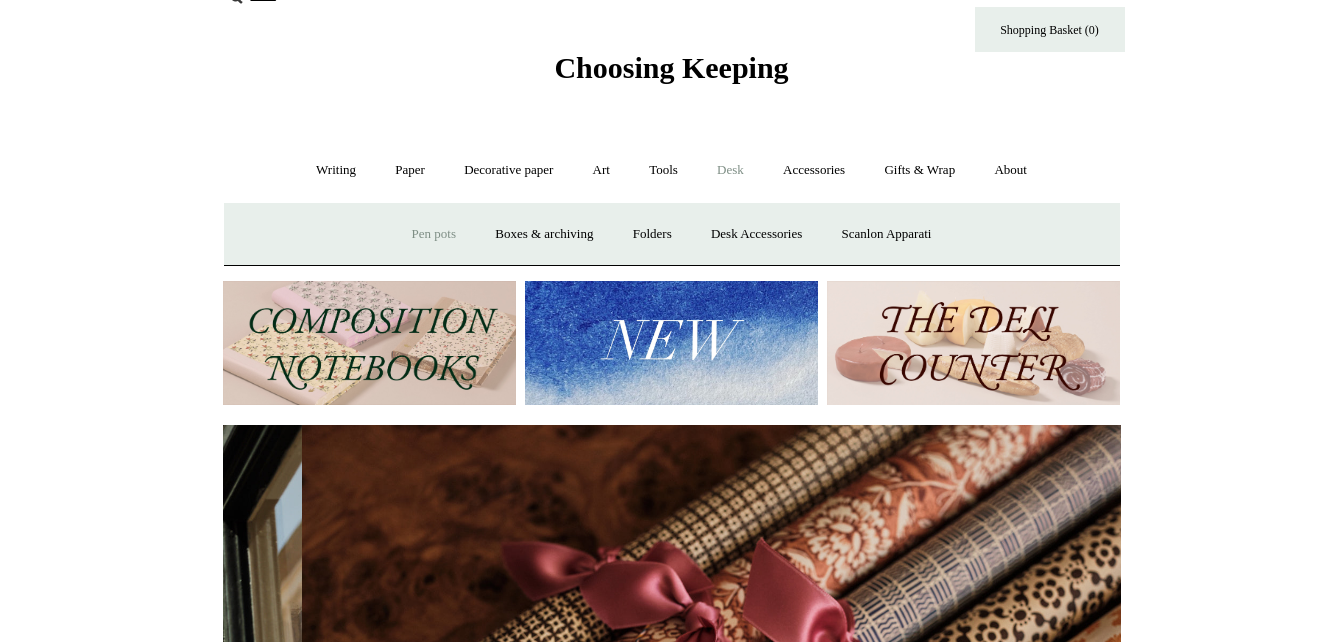 scroll, scrollTop: 0, scrollLeft: 1796, axis: horizontal 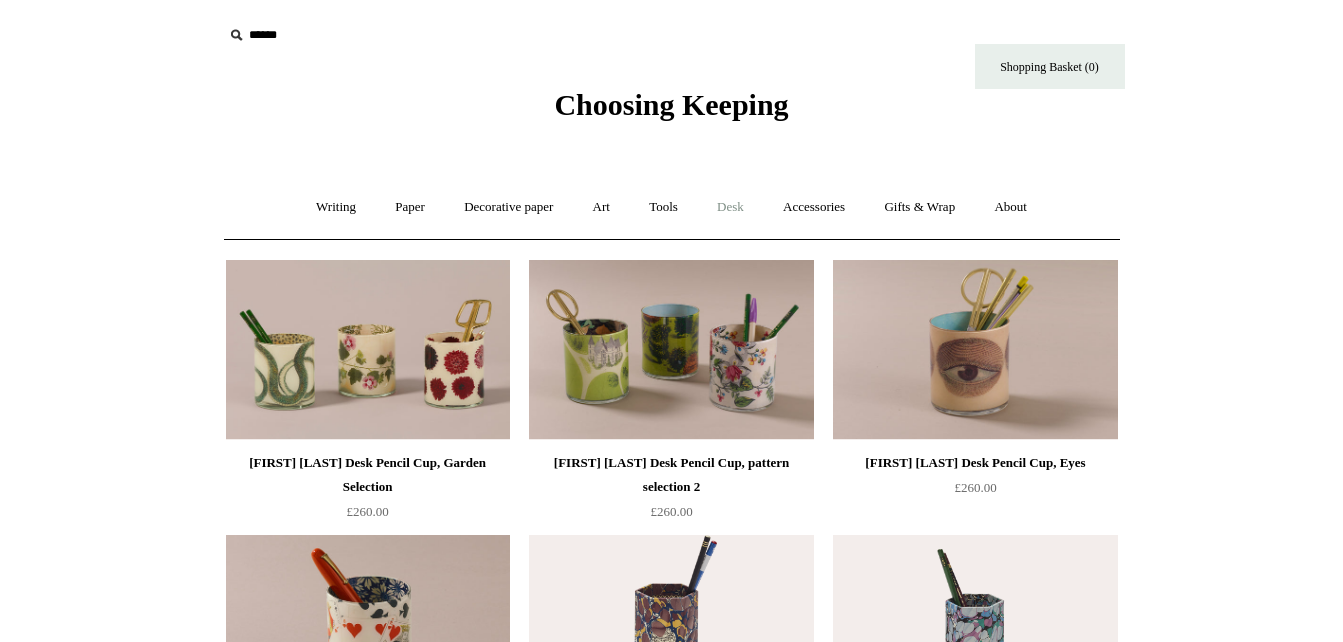 click on "Desk +" at bounding box center [730, 207] 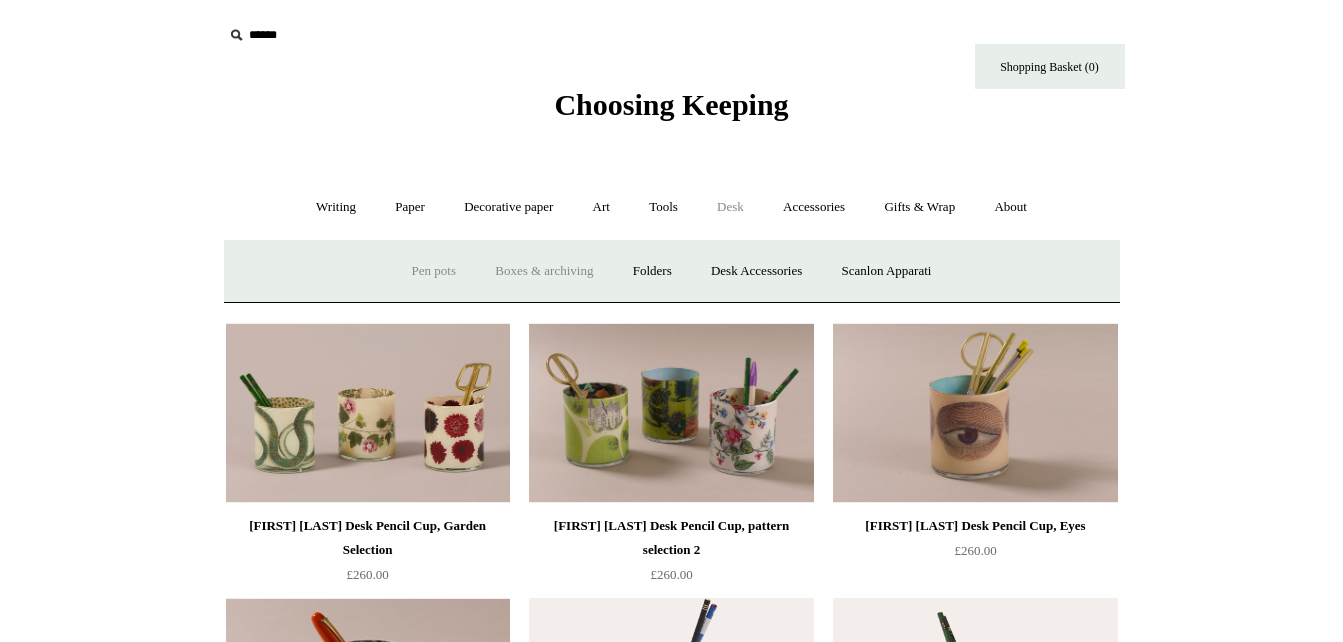 click on "Boxes & archiving" at bounding box center (544, 271) 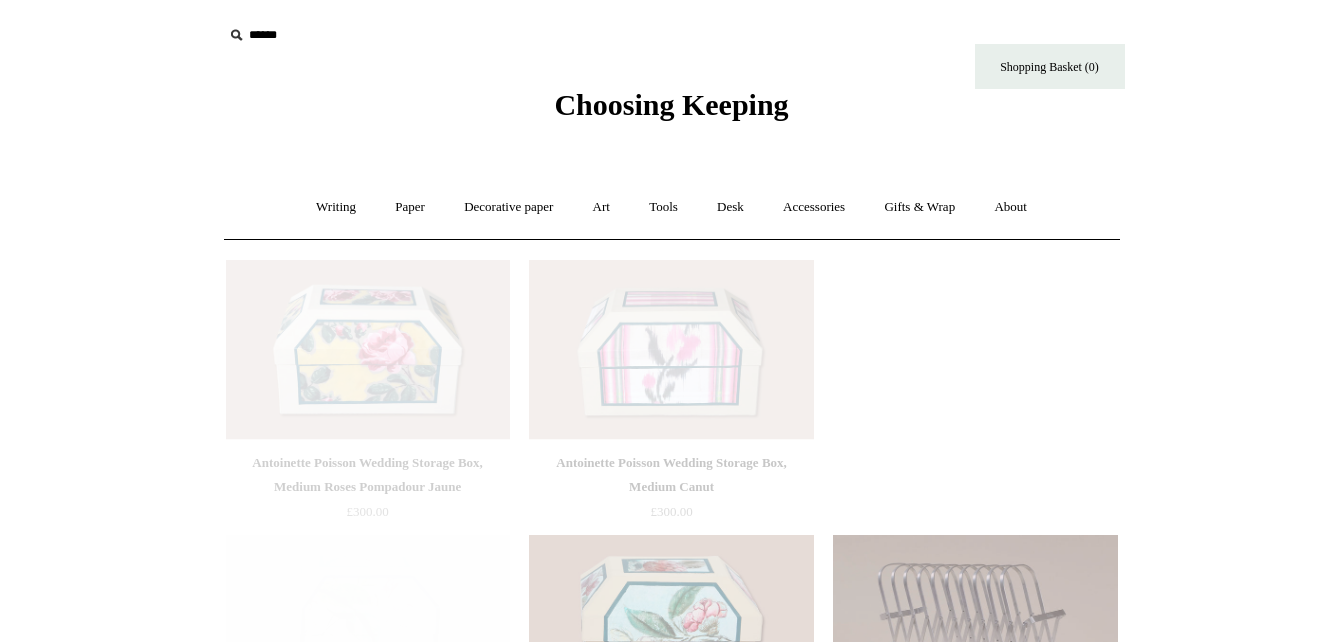 scroll, scrollTop: 0, scrollLeft: 0, axis: both 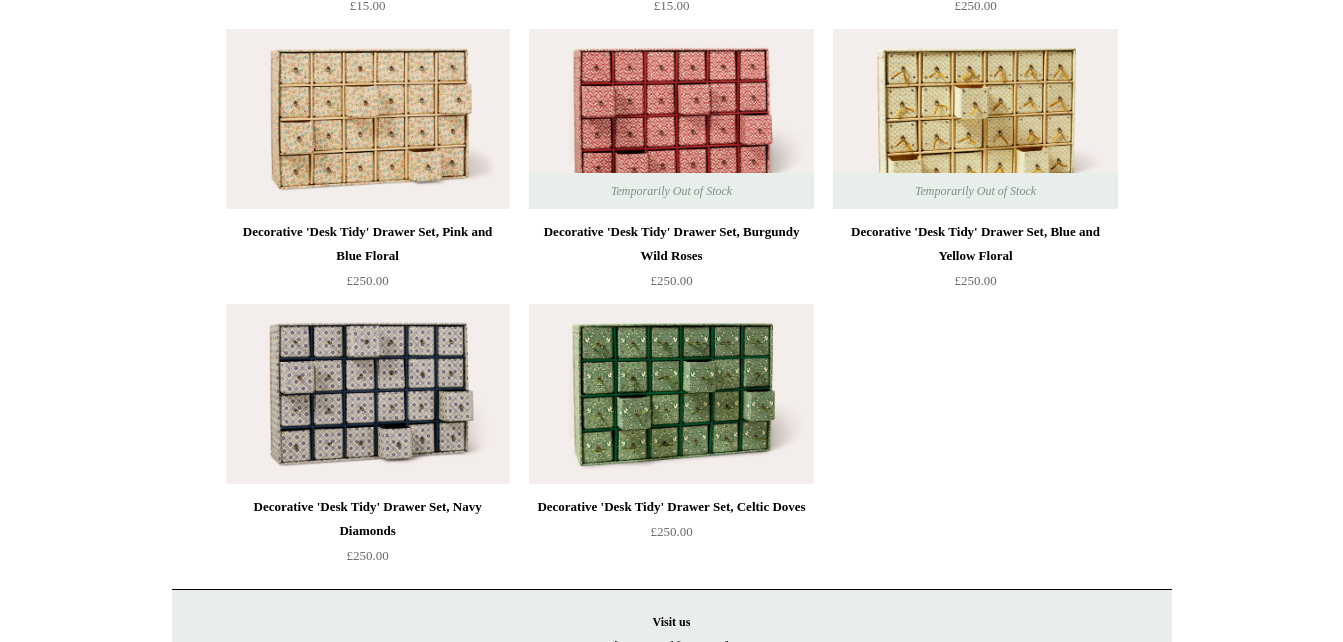 click at bounding box center [671, 394] 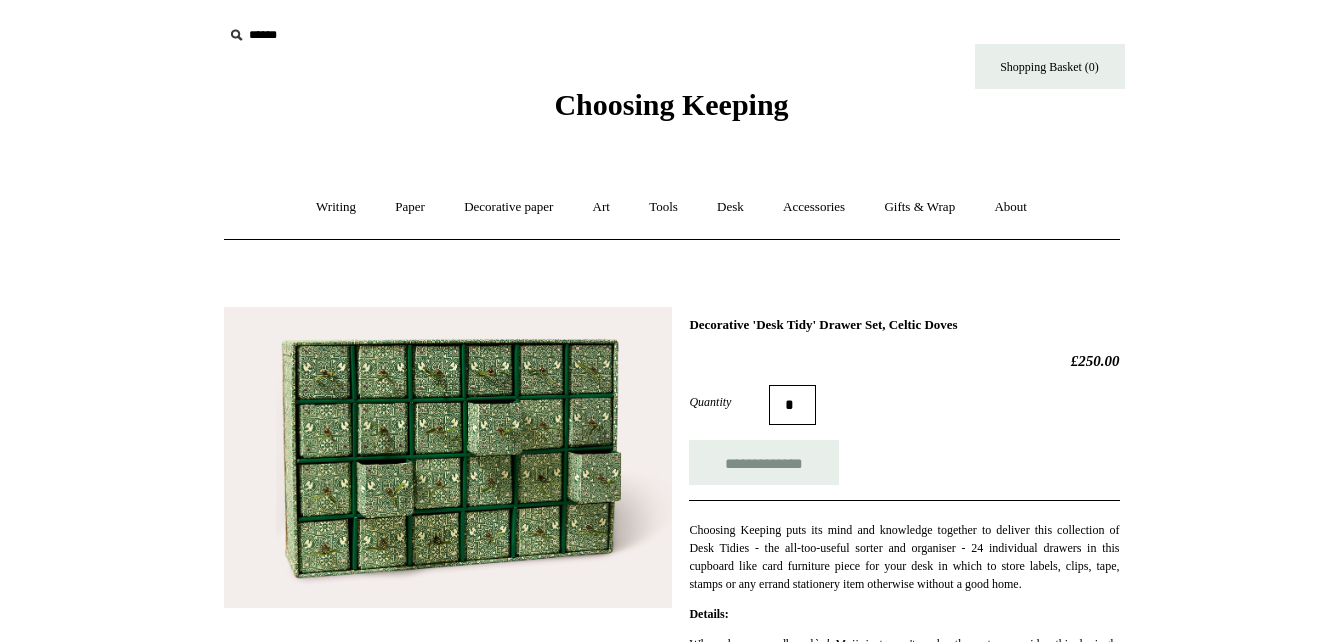 scroll, scrollTop: 0, scrollLeft: 0, axis: both 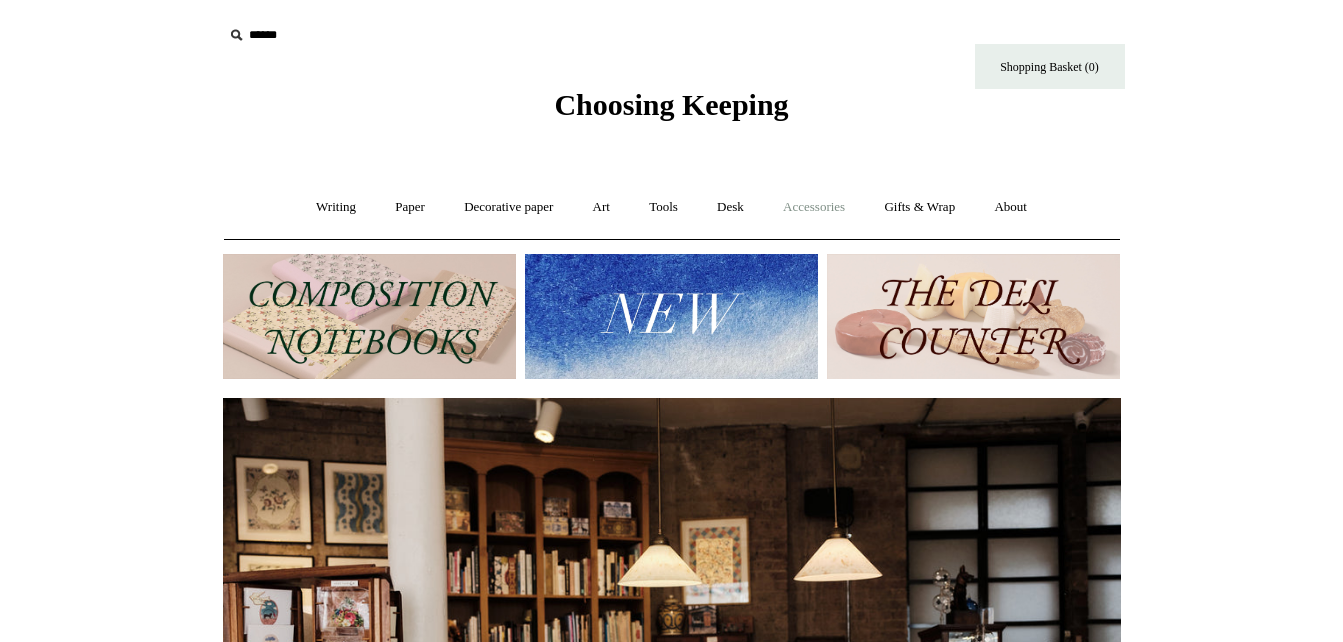 click on "Accessories +" at bounding box center [814, 207] 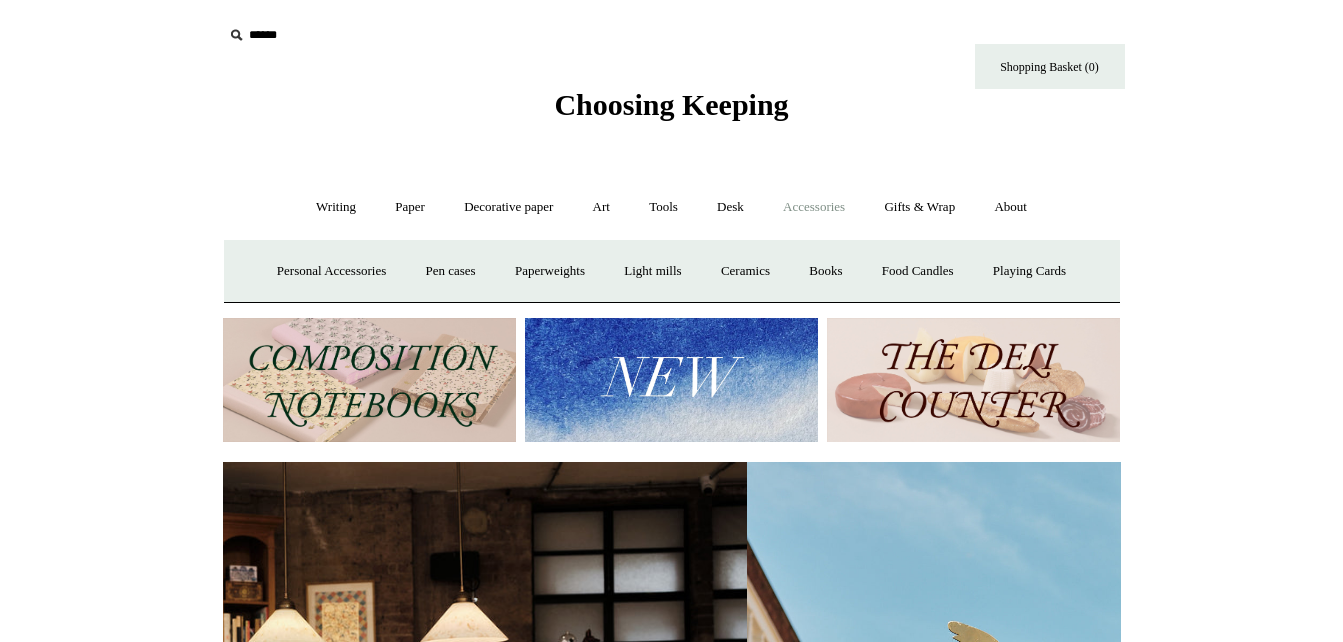 scroll, scrollTop: 0, scrollLeft: 898, axis: horizontal 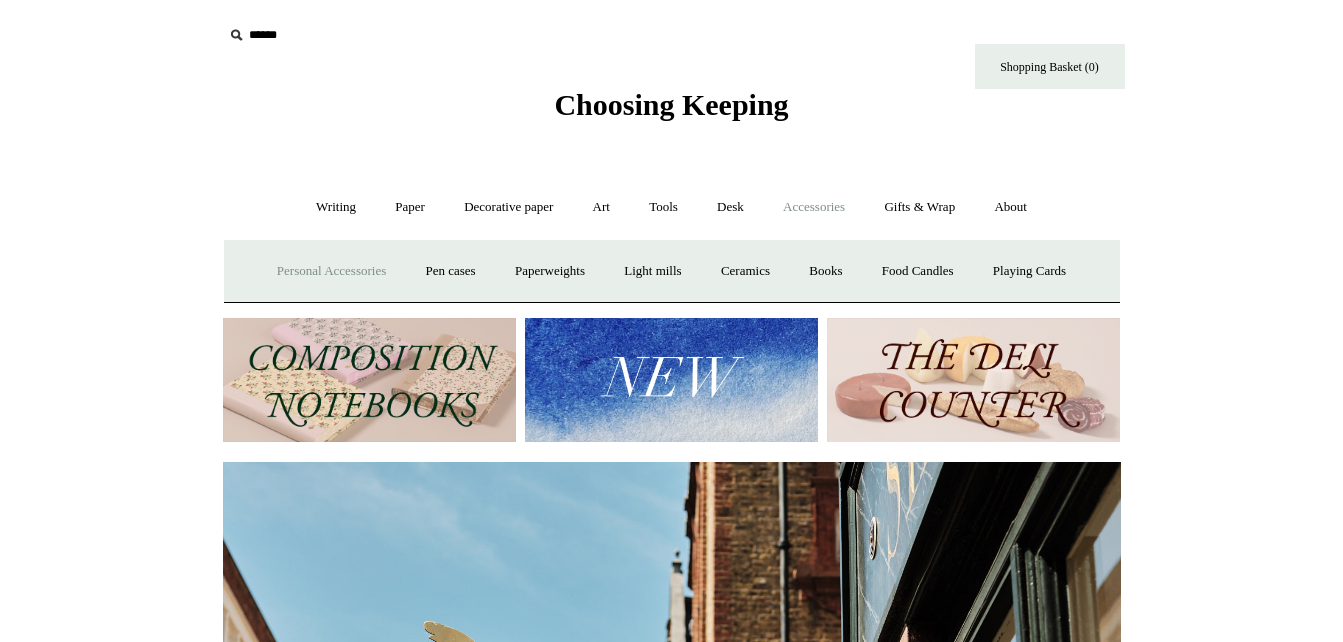 click on "Personal Accessories +" at bounding box center [331, 271] 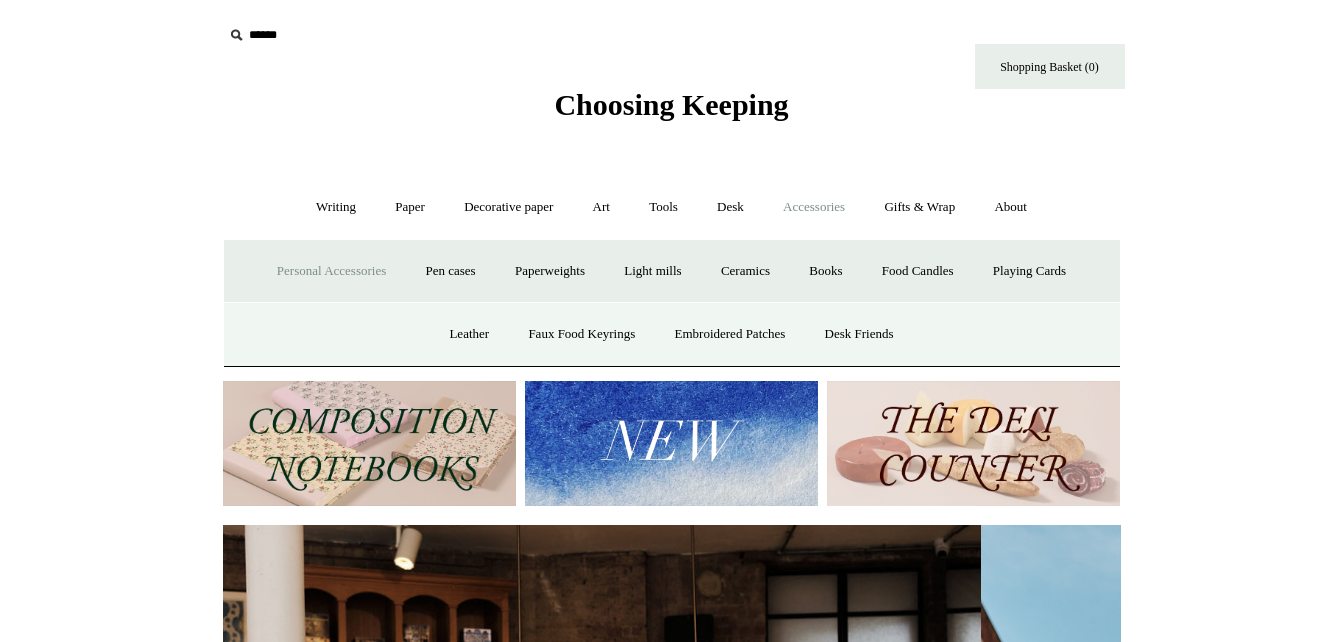 scroll, scrollTop: 0, scrollLeft: 0, axis: both 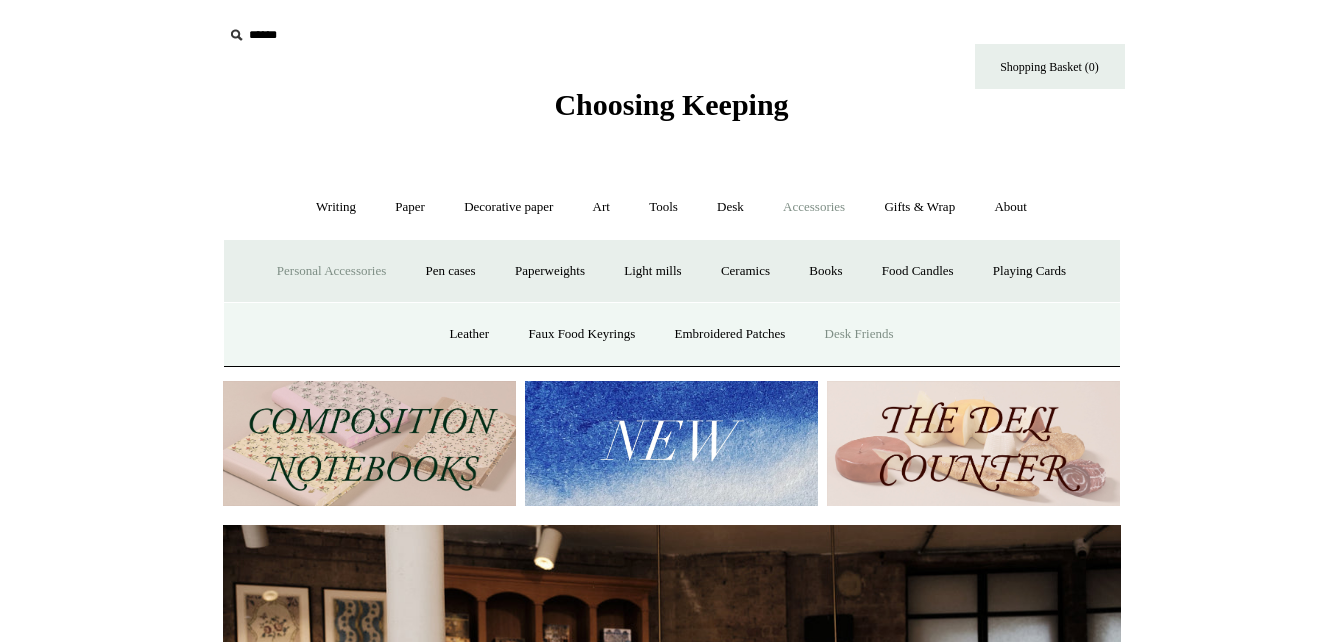 click on "Desk Friends" at bounding box center [859, 334] 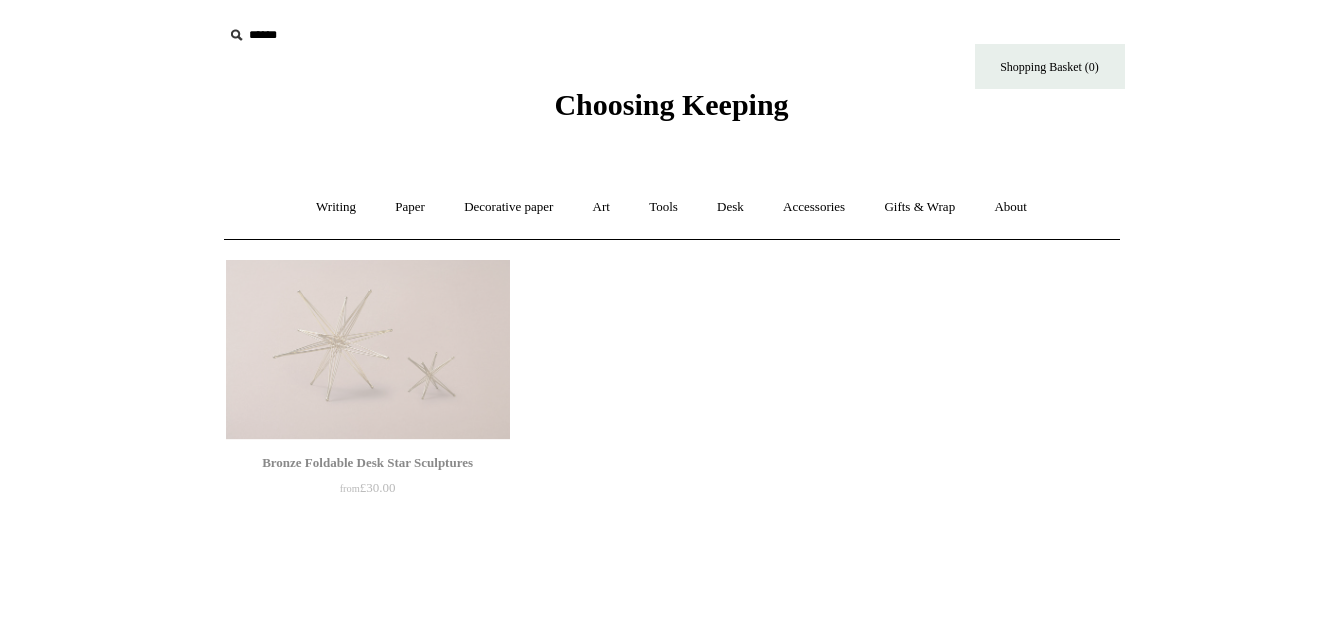 scroll, scrollTop: 0, scrollLeft: 0, axis: both 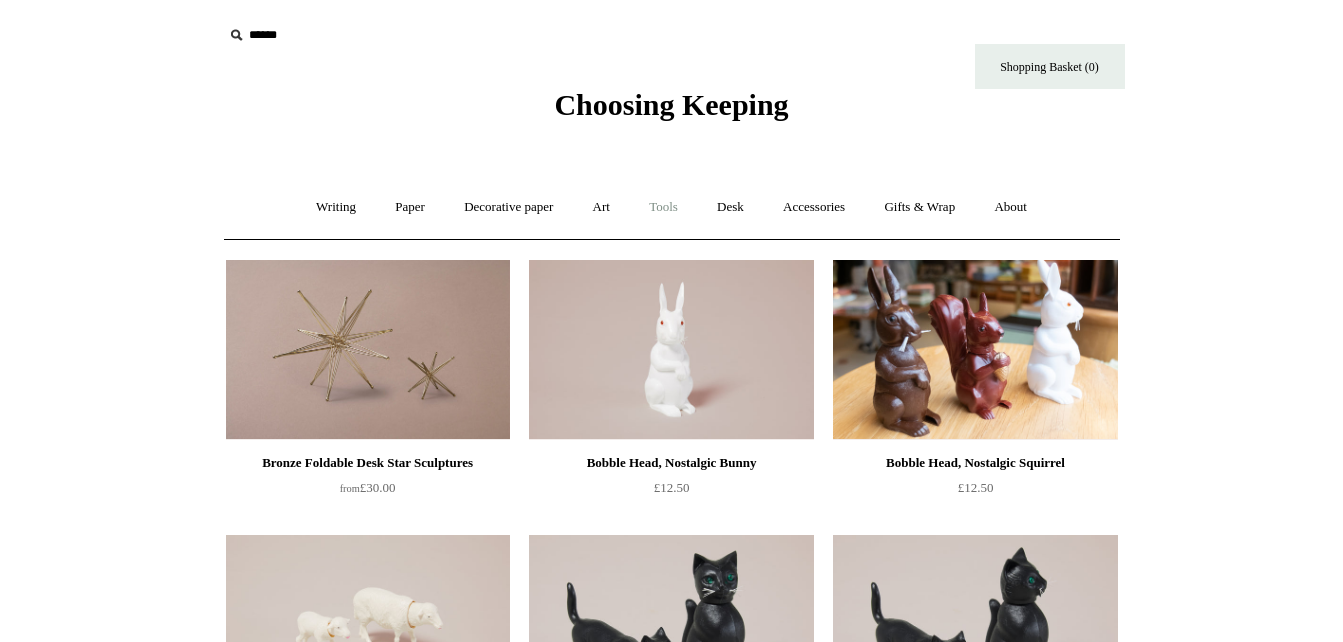 click on "Tools +" at bounding box center [663, 207] 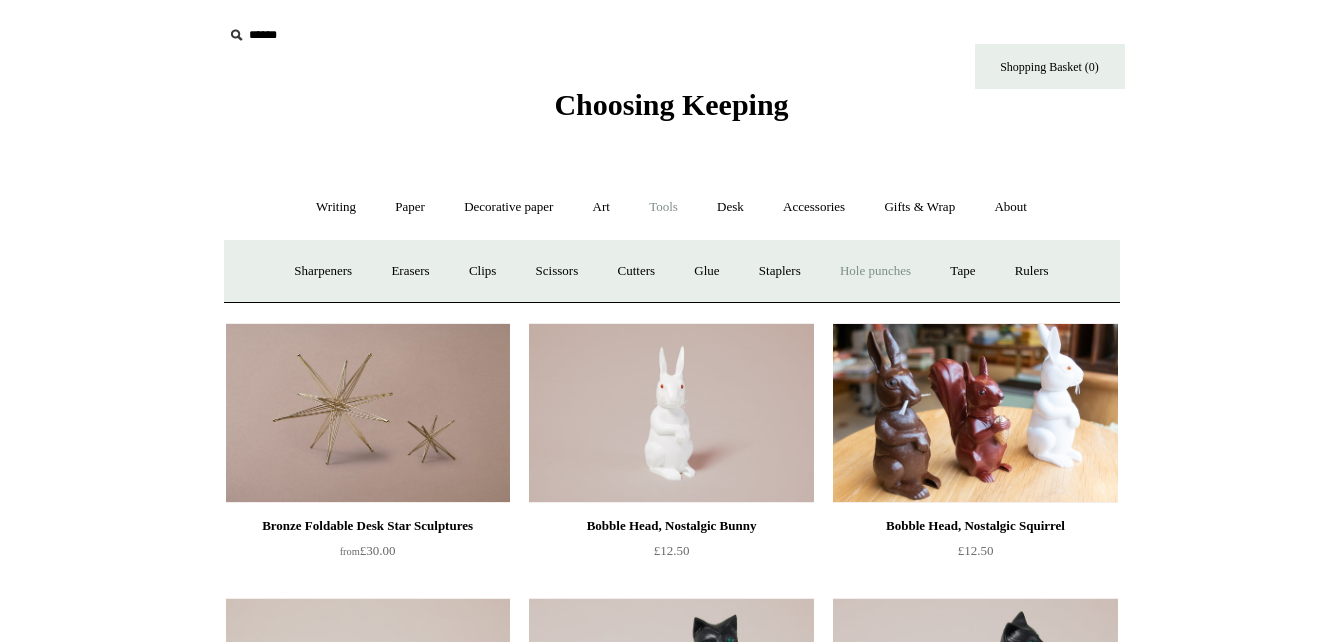 click on "Hole punches" at bounding box center [875, 271] 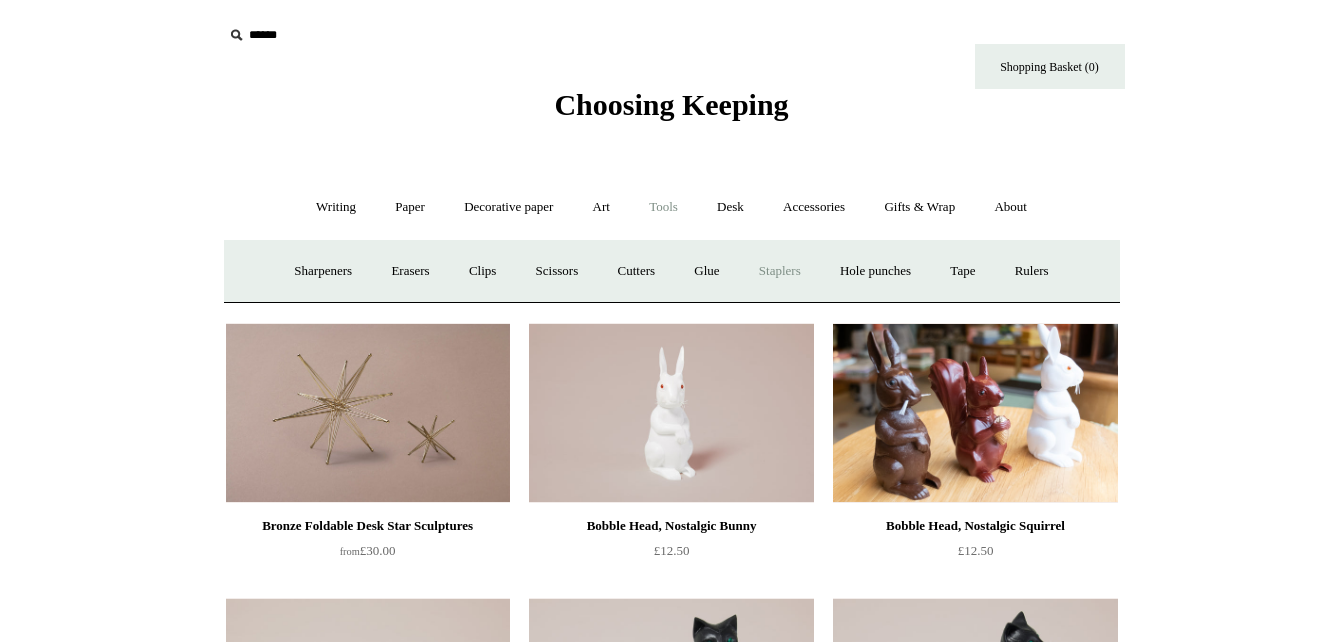 click on "Staplers +" at bounding box center [780, 271] 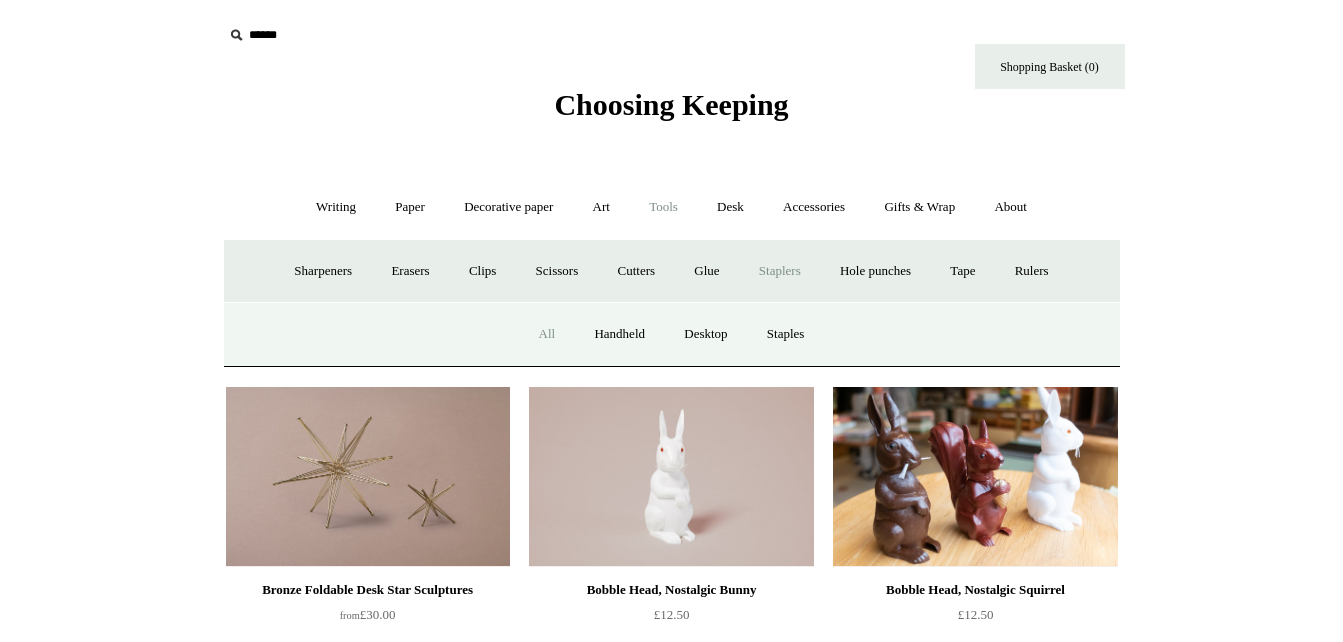 click on "All" at bounding box center [547, 334] 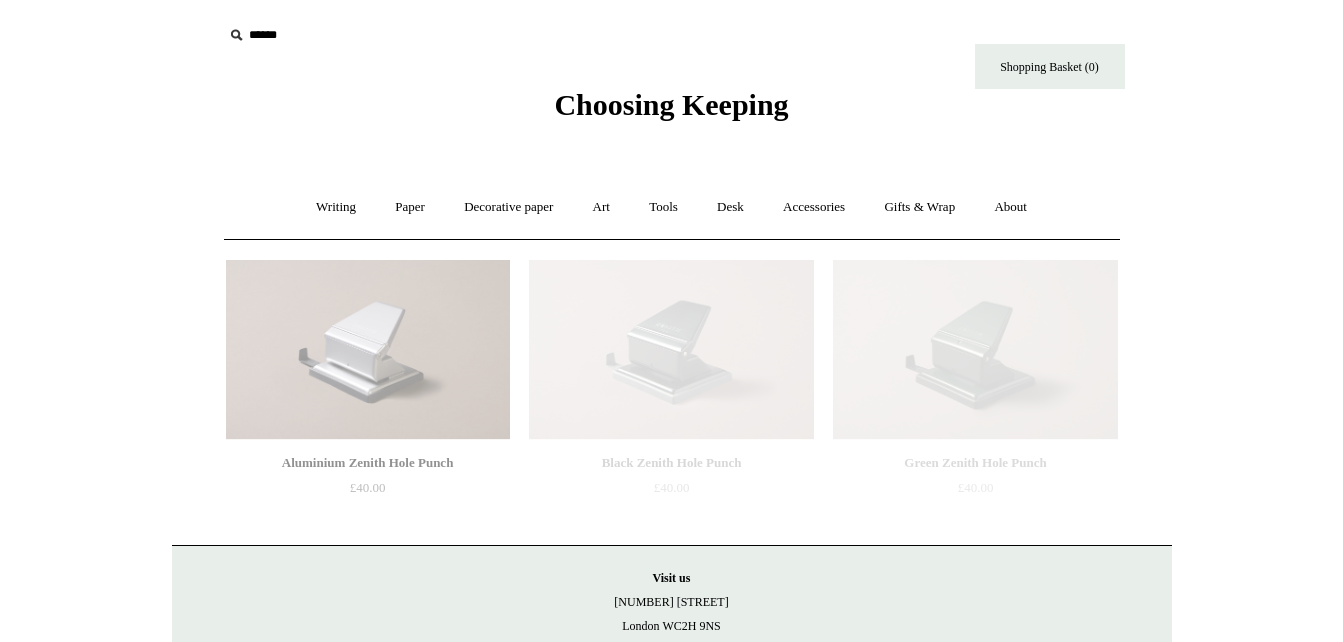 scroll, scrollTop: 0, scrollLeft: 0, axis: both 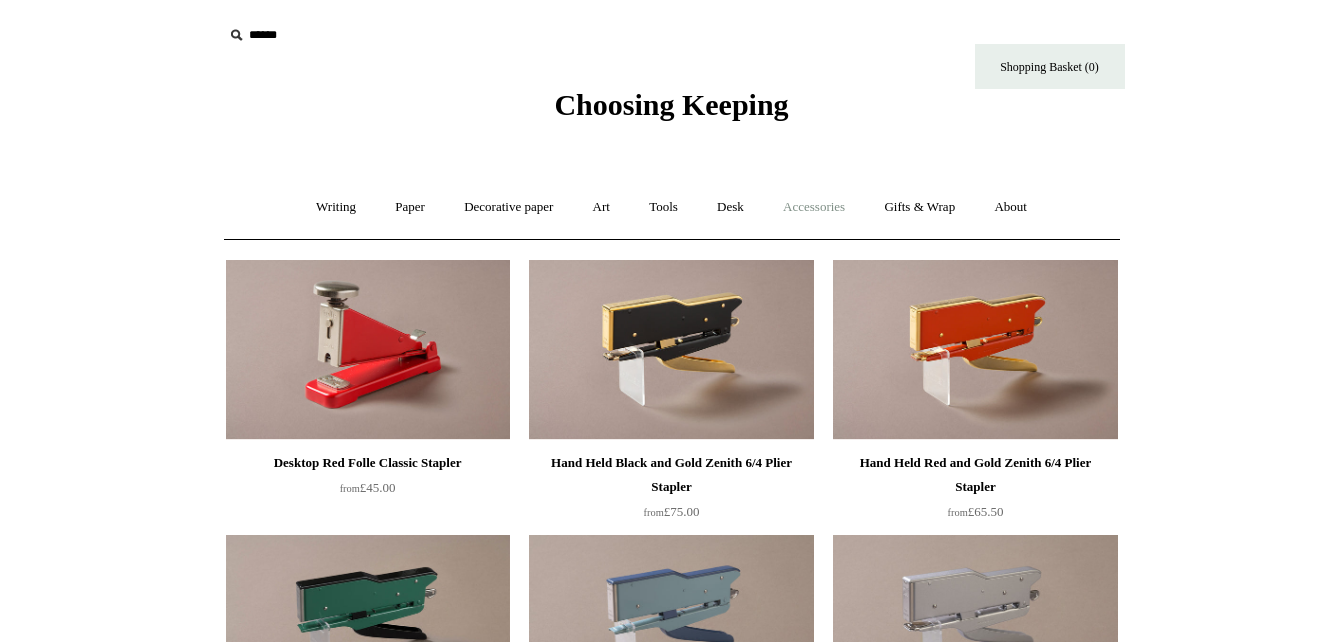 click on "Accessories +" at bounding box center [814, 207] 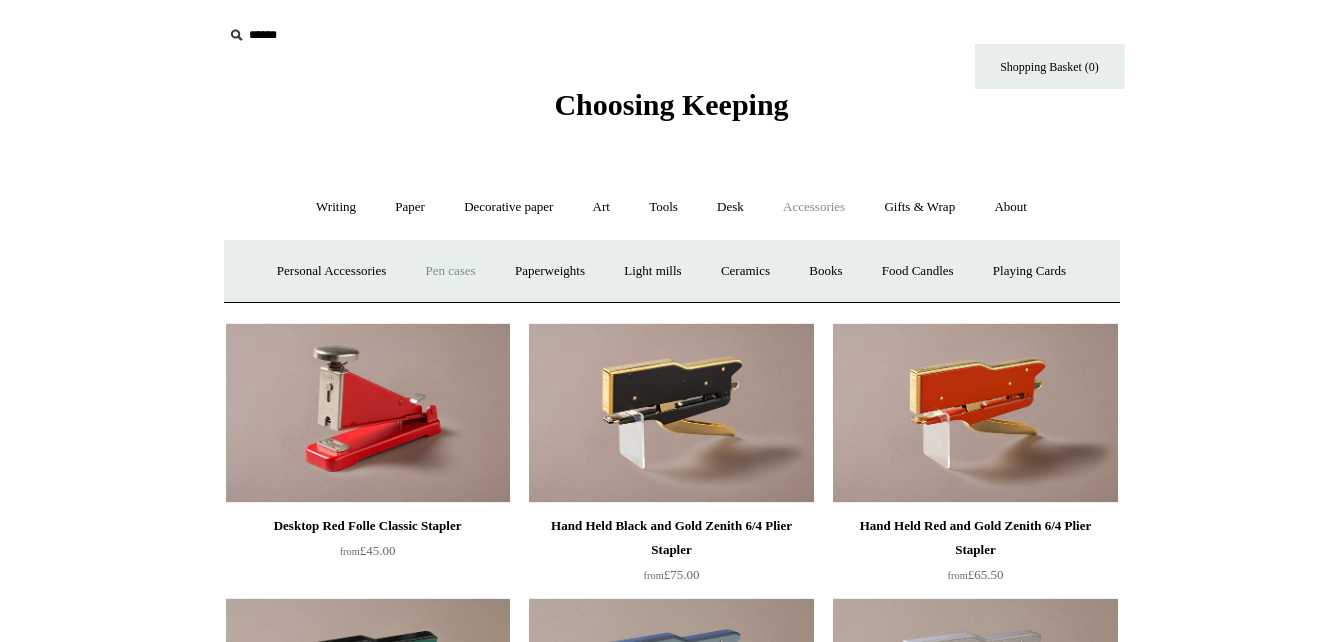 click on "Pen cases" at bounding box center (450, 271) 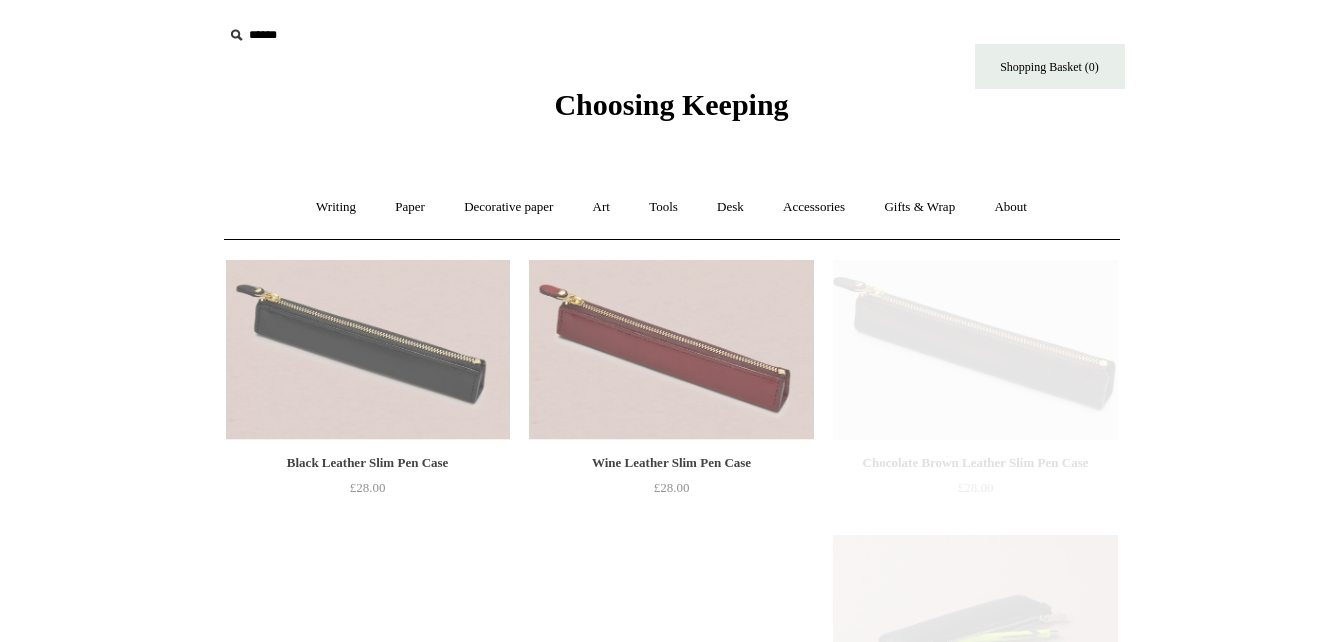 scroll, scrollTop: 0, scrollLeft: 0, axis: both 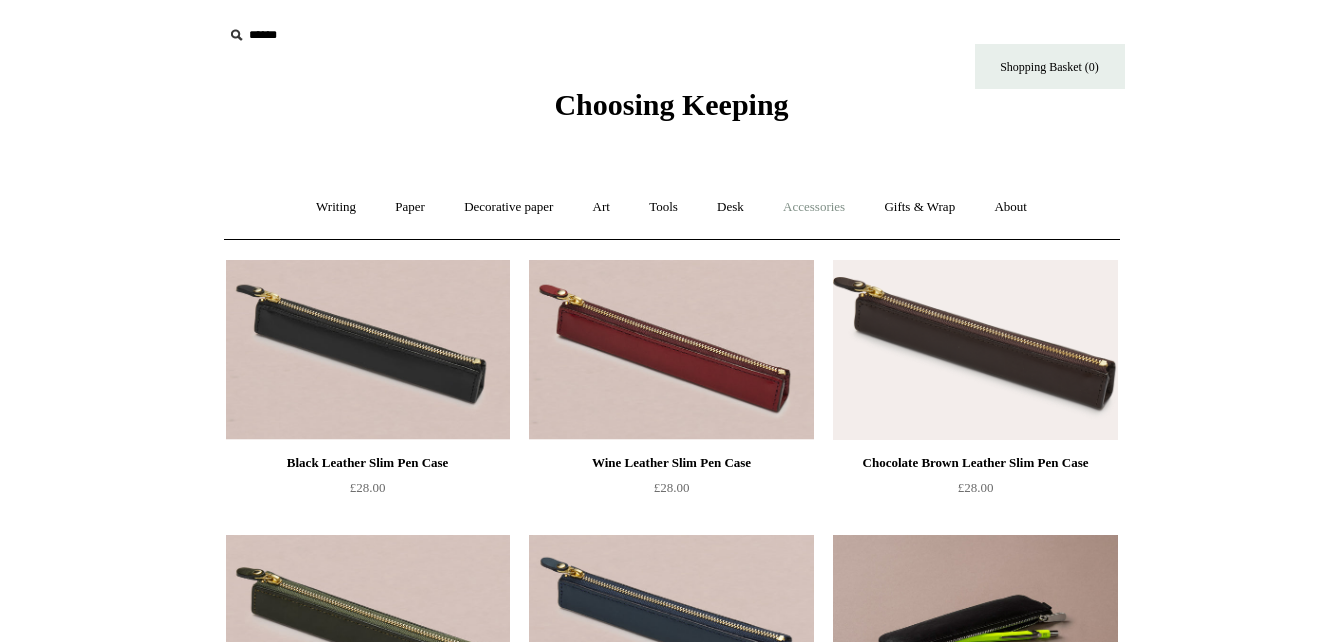 click on "Accessories +" at bounding box center (814, 207) 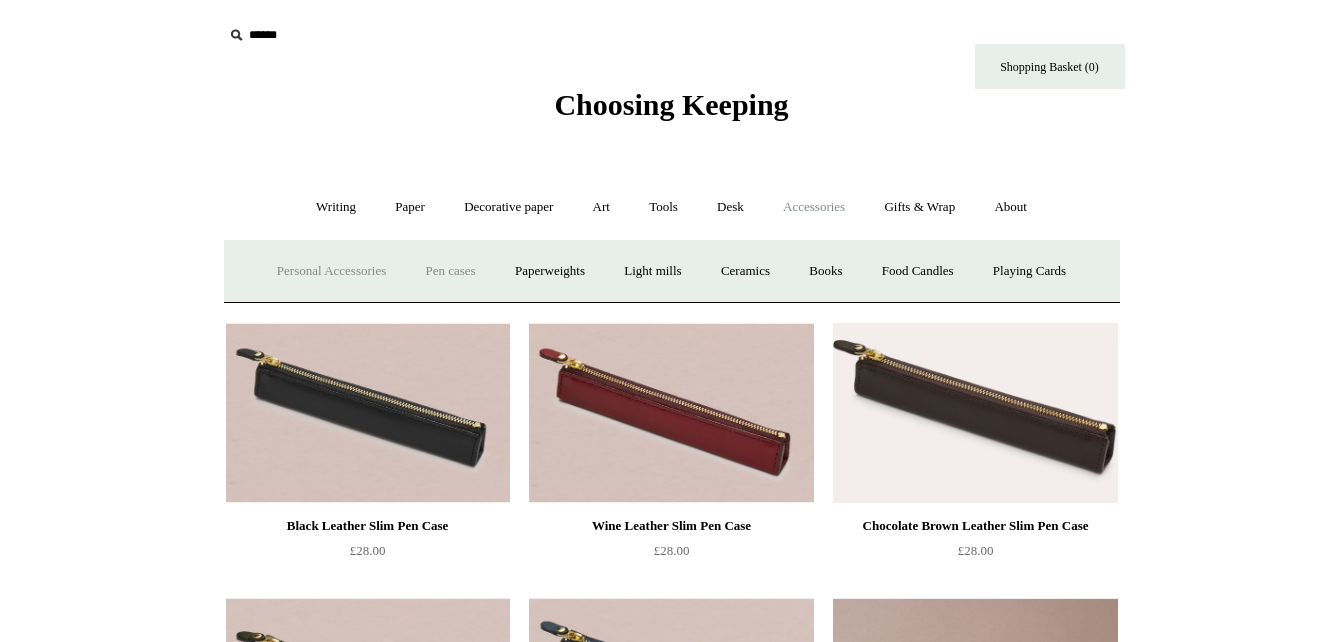 click on "Personal Accessories +" at bounding box center [331, 271] 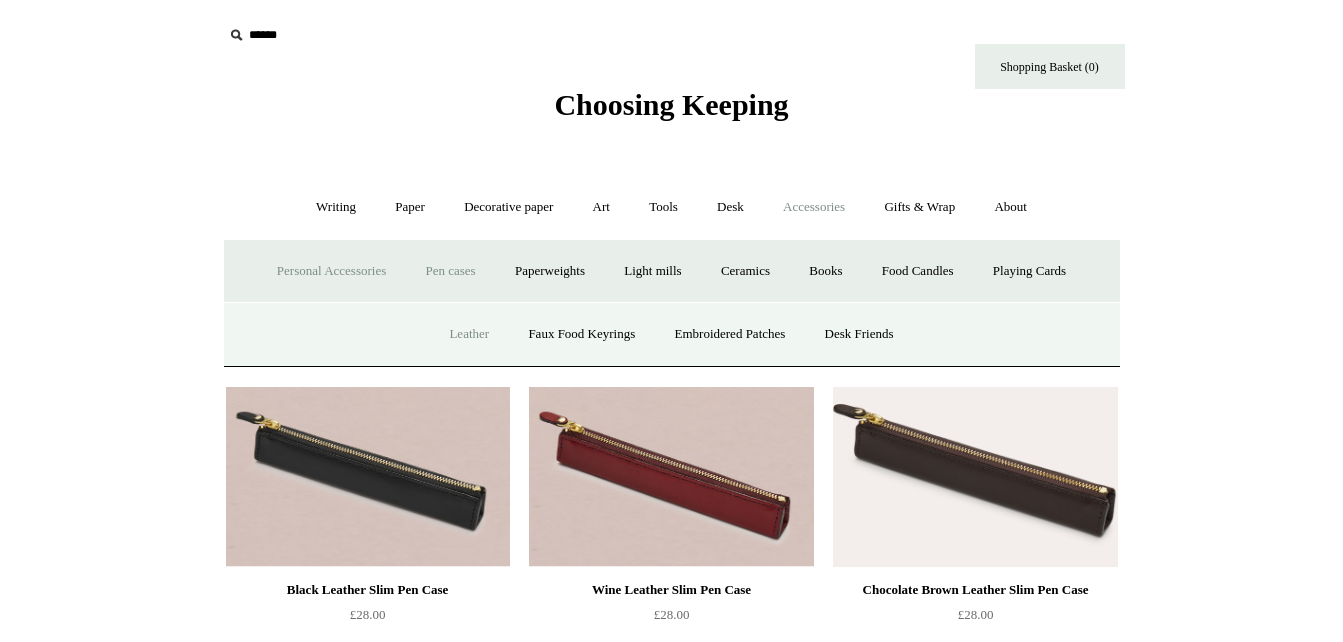 click on "Leather" at bounding box center (469, 334) 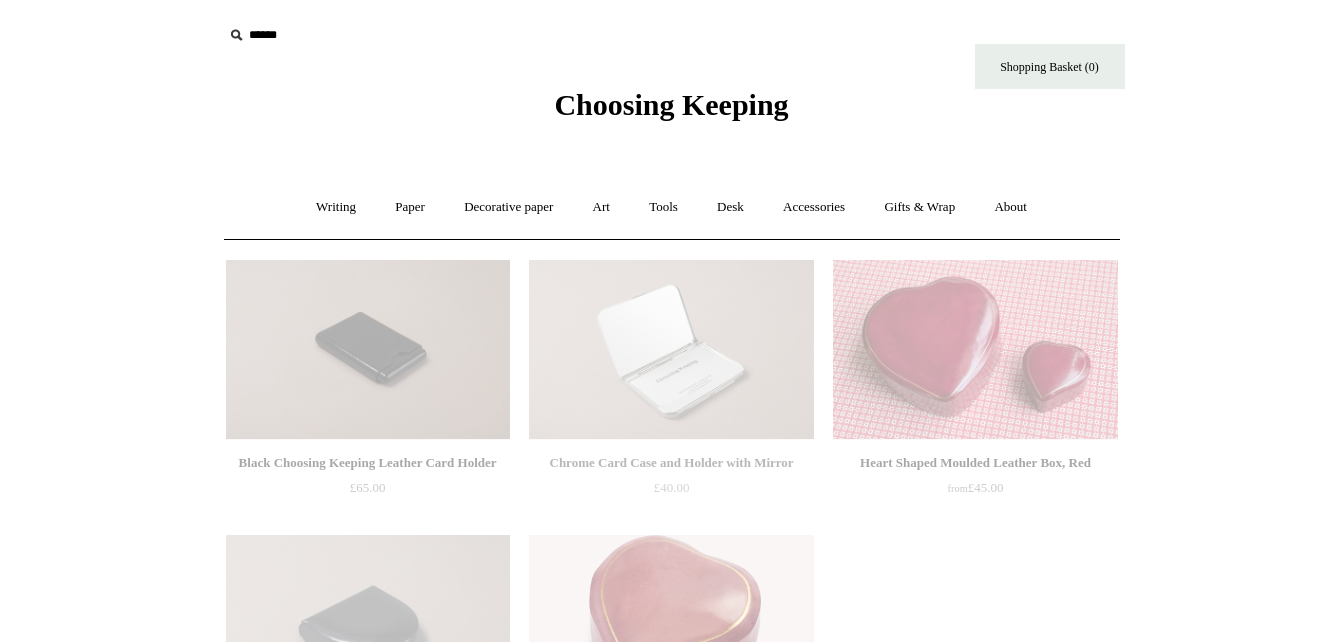 scroll, scrollTop: 0, scrollLeft: 0, axis: both 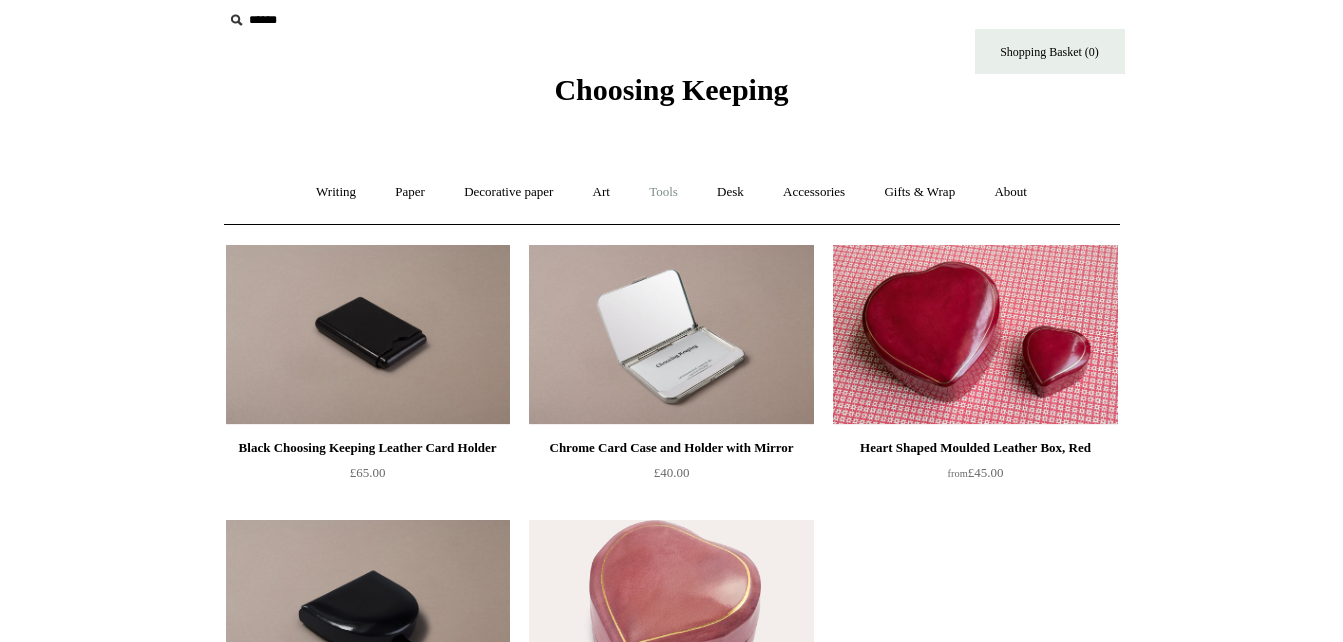click on "Tools +" at bounding box center [663, 192] 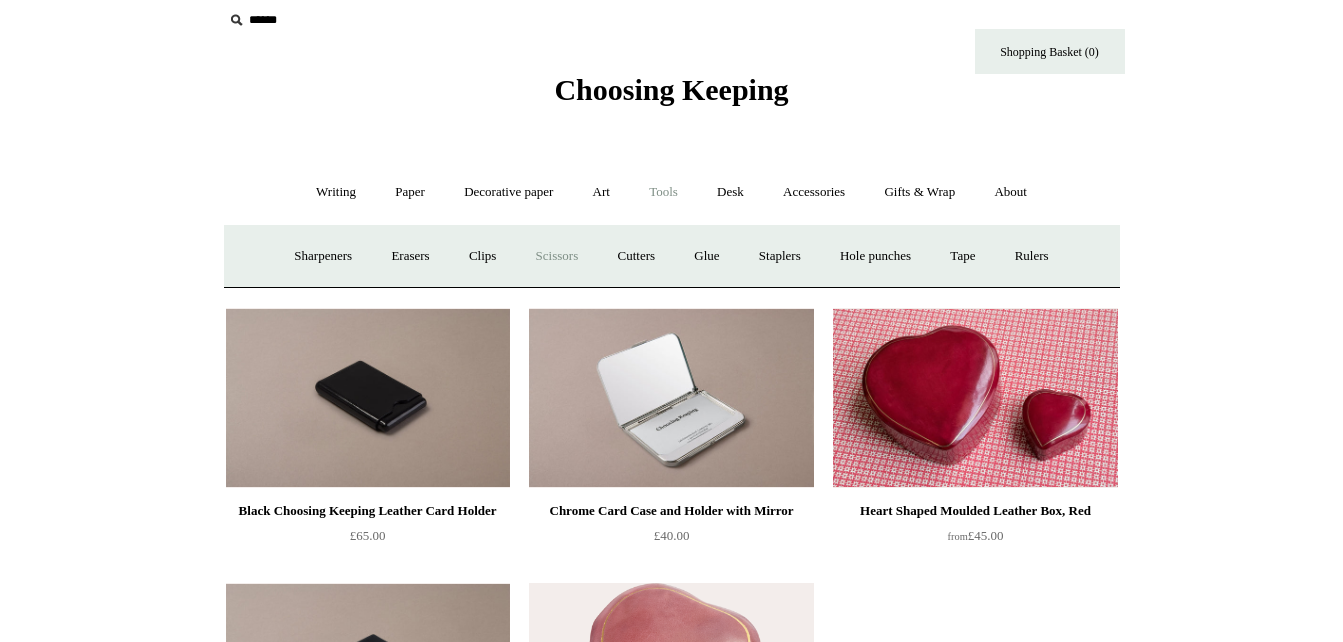 click on "Scissors" at bounding box center (557, 256) 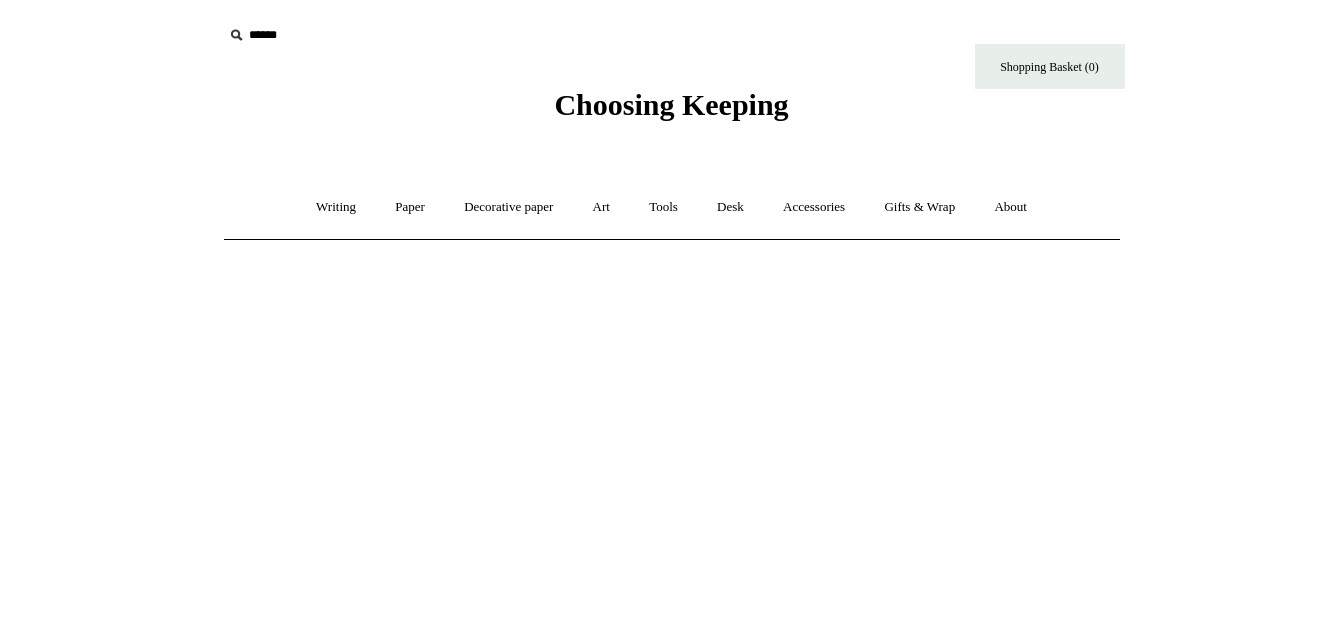 scroll, scrollTop: 0, scrollLeft: 0, axis: both 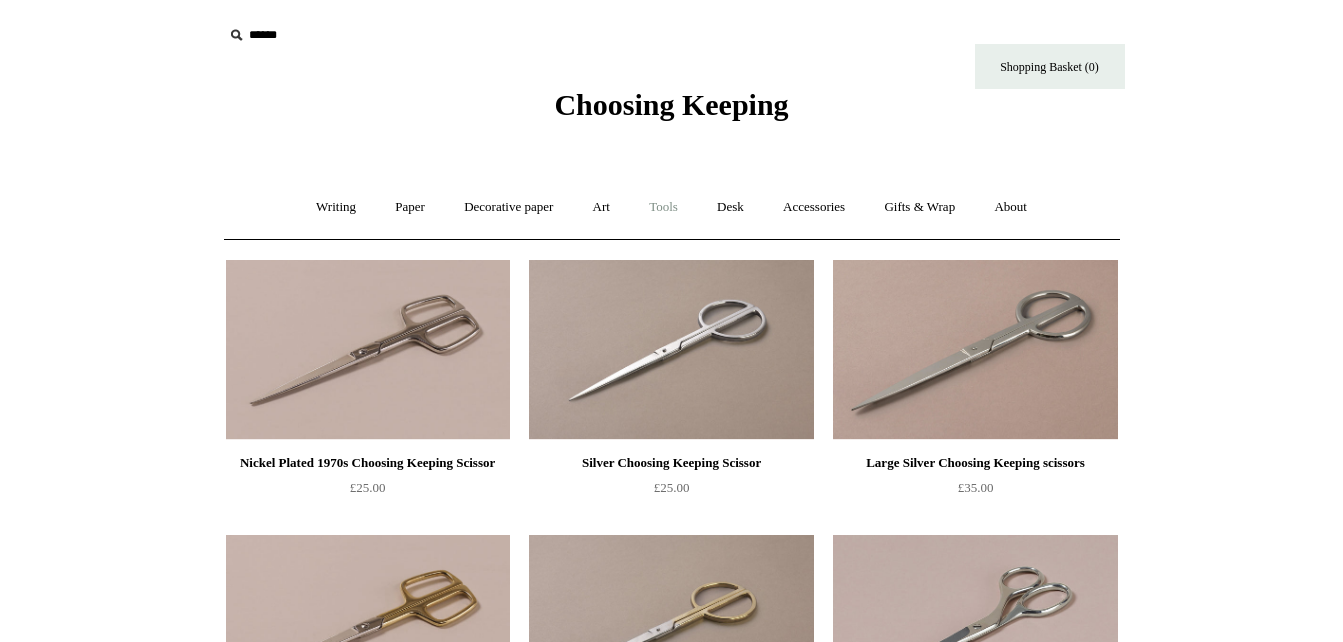 click on "Tools +" at bounding box center (663, 207) 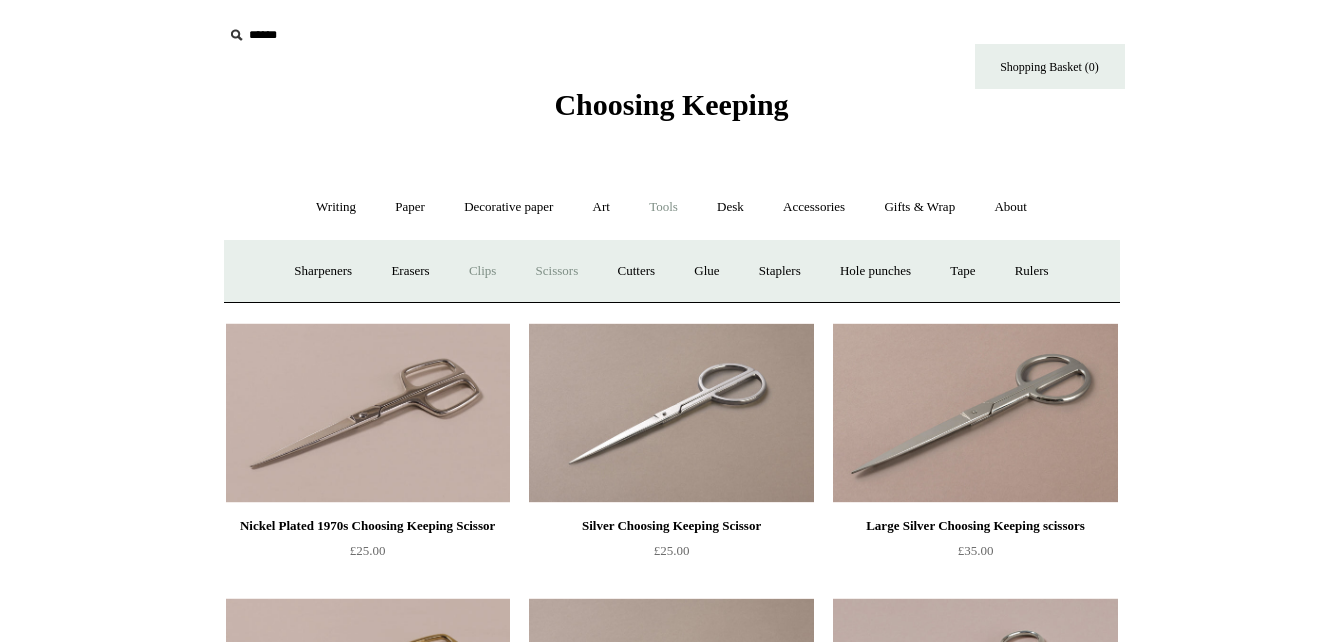 click on "Clips +" at bounding box center [482, 271] 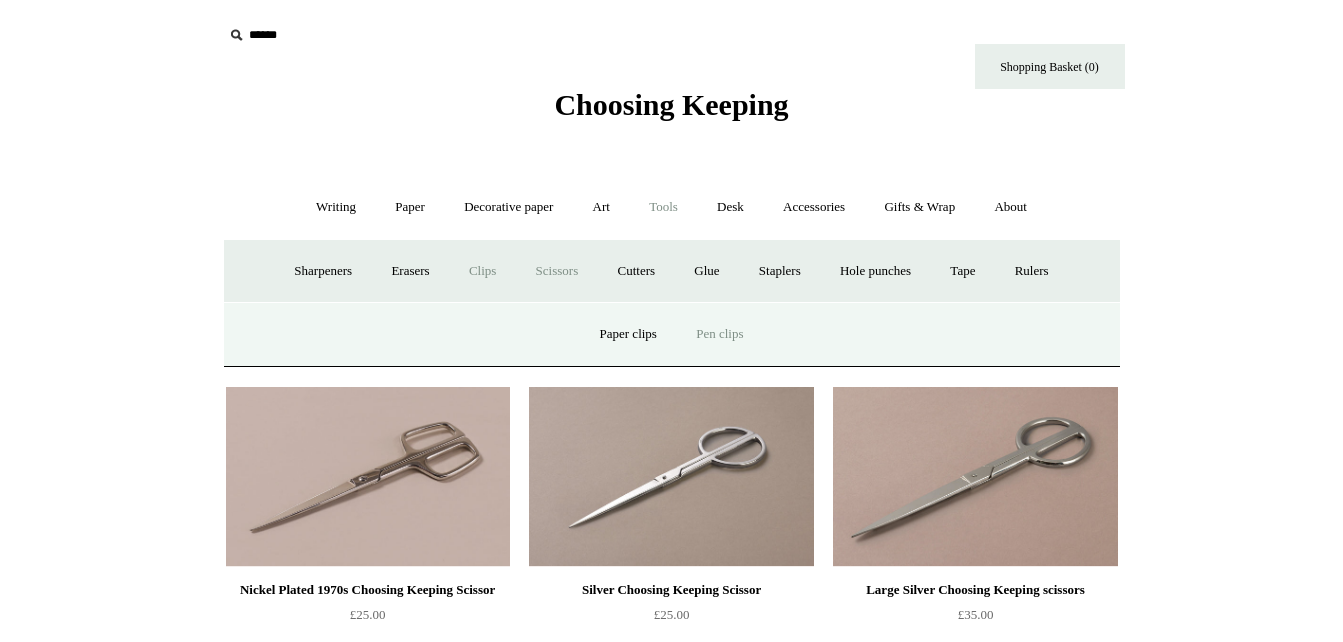 click on "Pen clips" at bounding box center (719, 334) 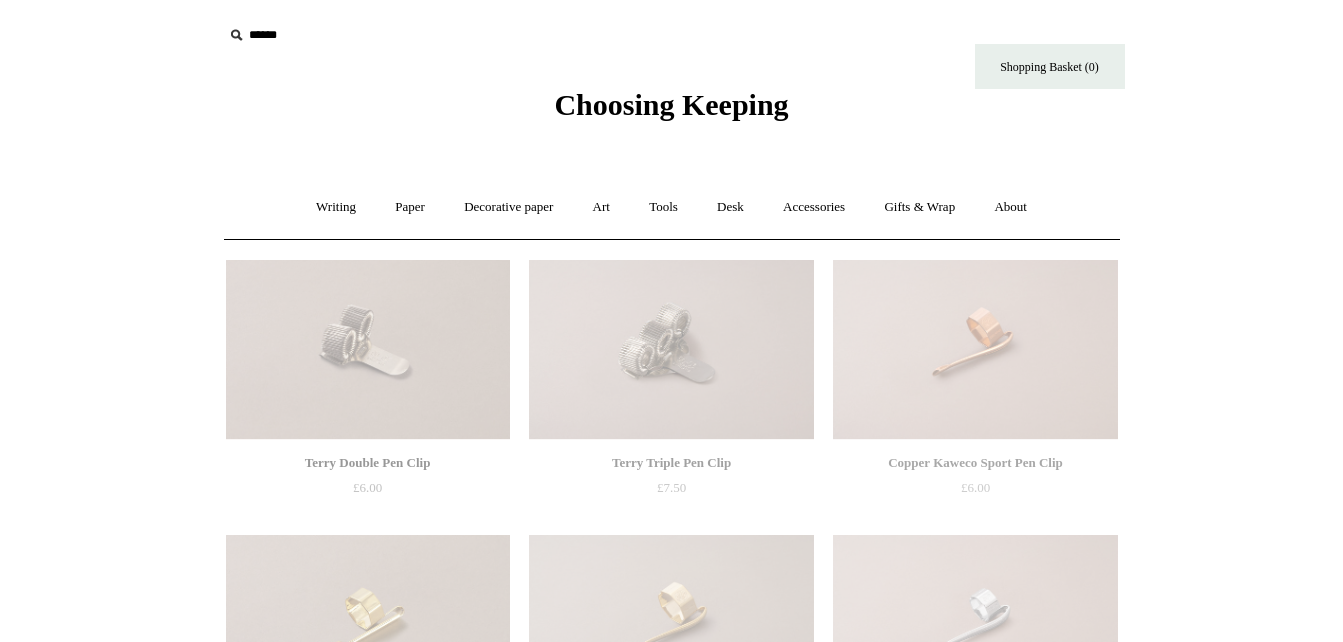 scroll, scrollTop: 0, scrollLeft: 0, axis: both 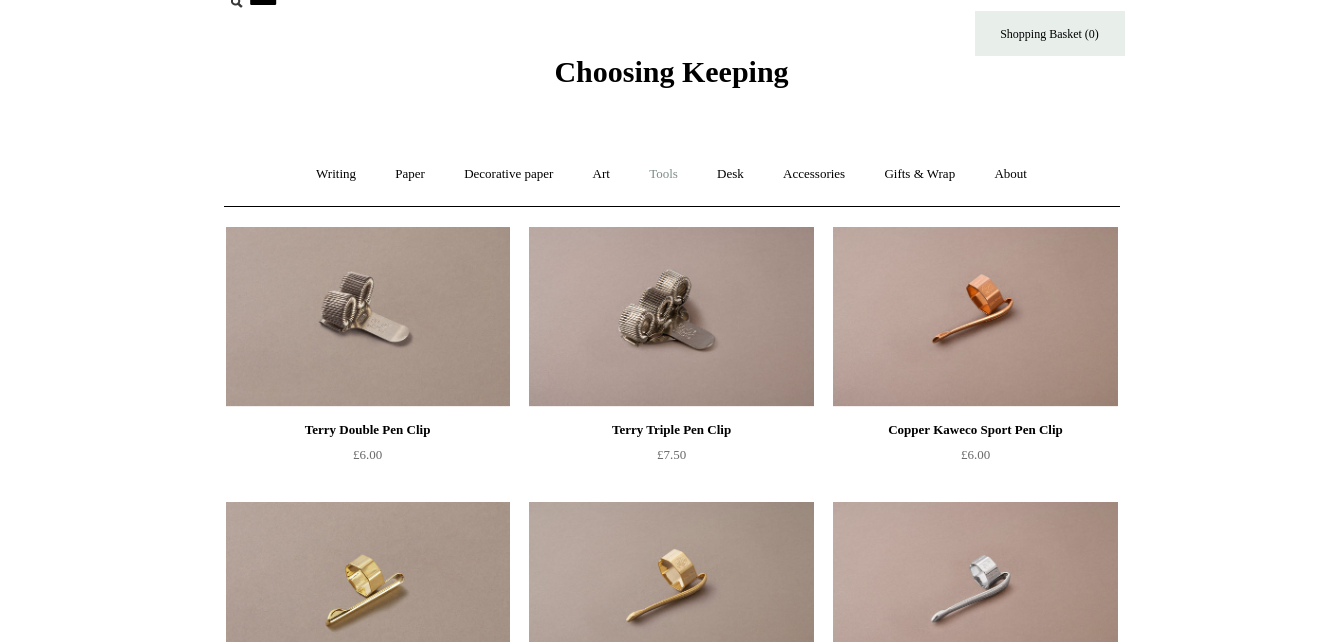 click on "Tools +" at bounding box center [663, 174] 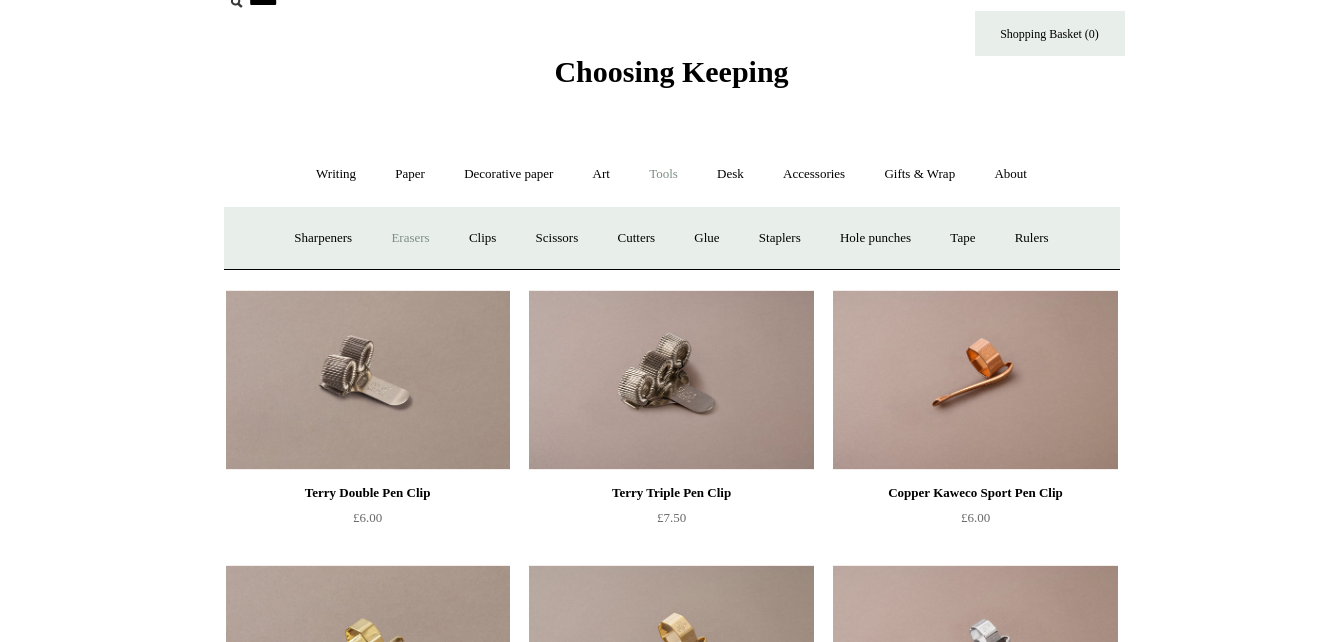 click on "Erasers" at bounding box center [410, 238] 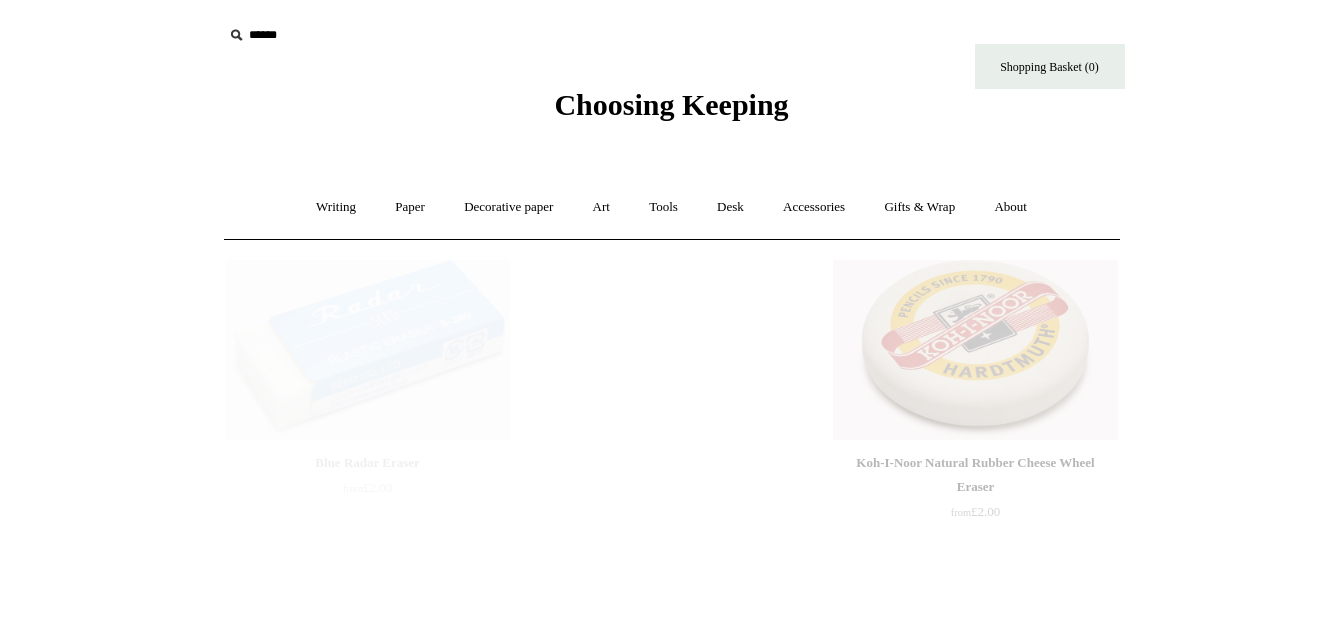 scroll, scrollTop: 0, scrollLeft: 0, axis: both 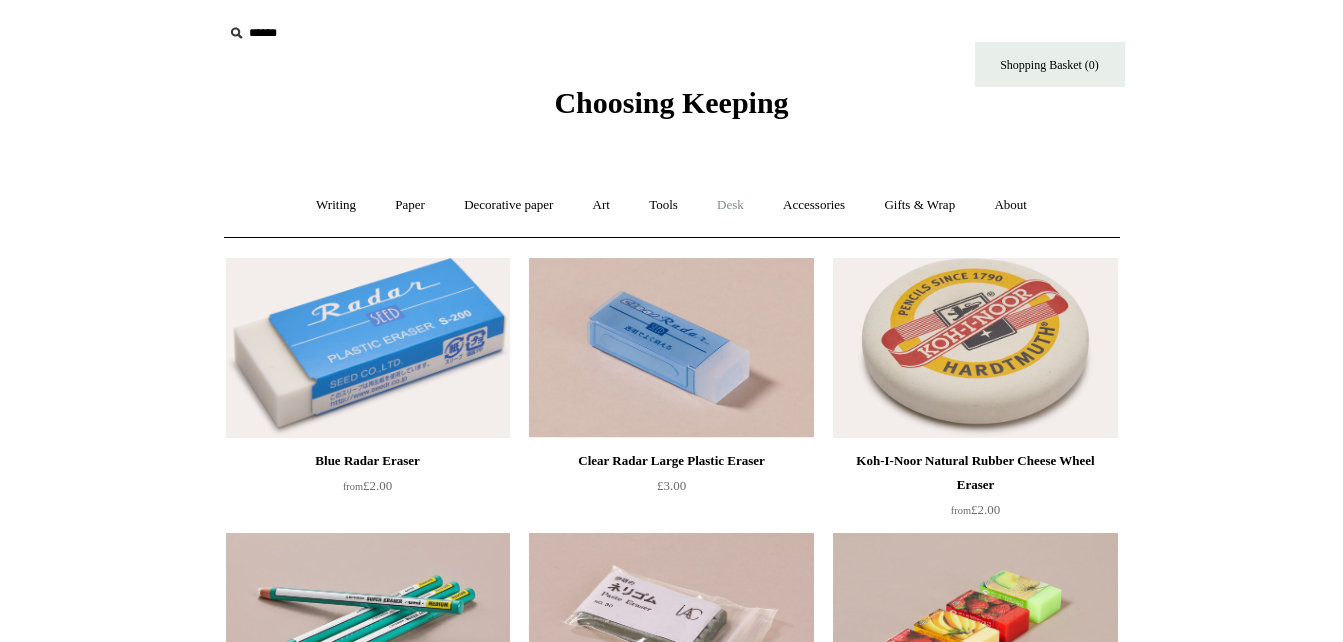 click on "Desk +" at bounding box center (730, 205) 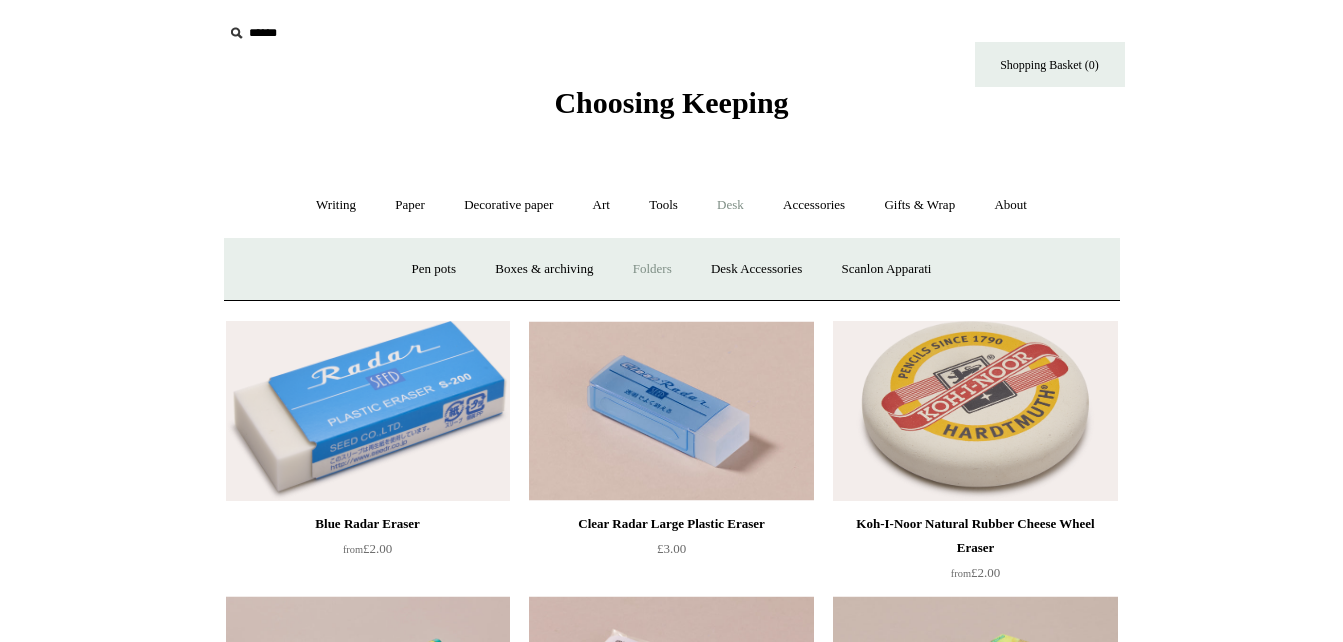 click on "Folders" at bounding box center (652, 269) 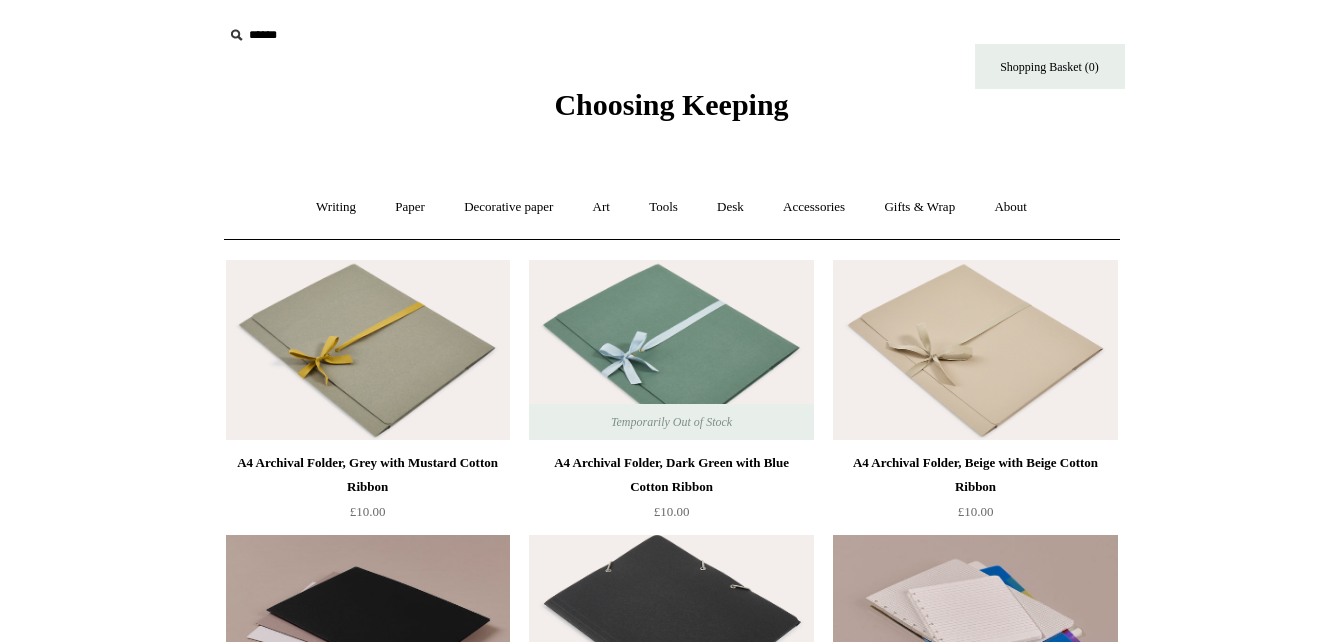 scroll, scrollTop: 0, scrollLeft: 0, axis: both 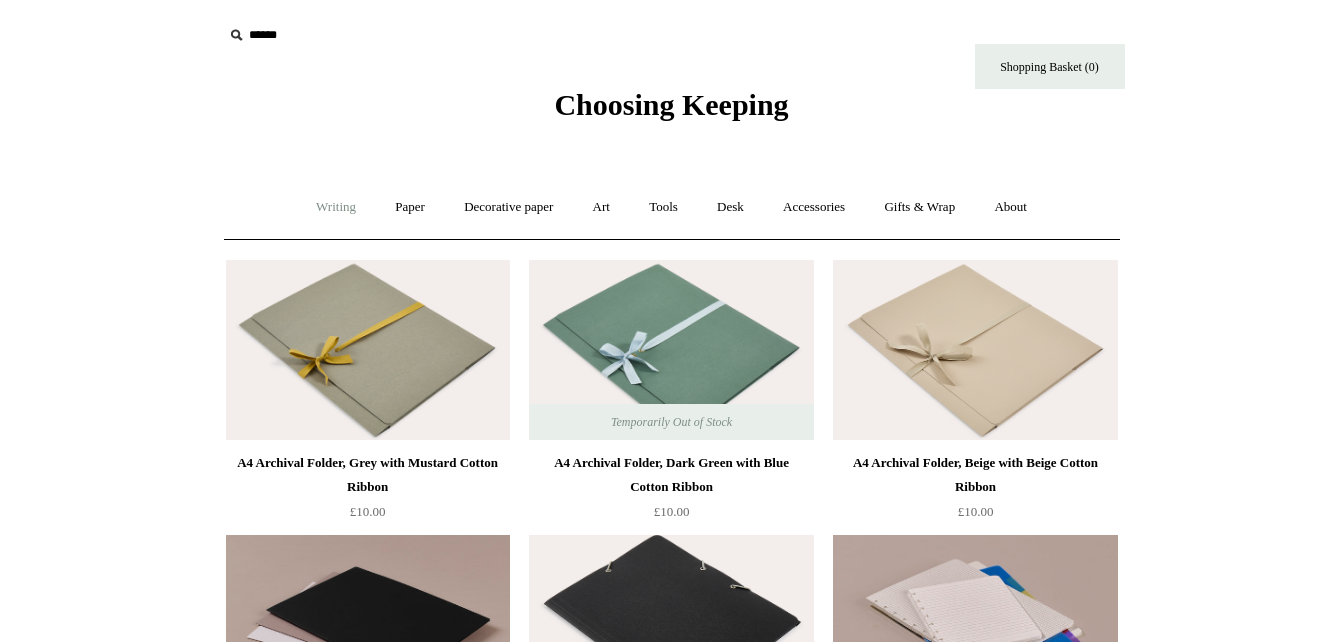click on "Writing +" at bounding box center [336, 207] 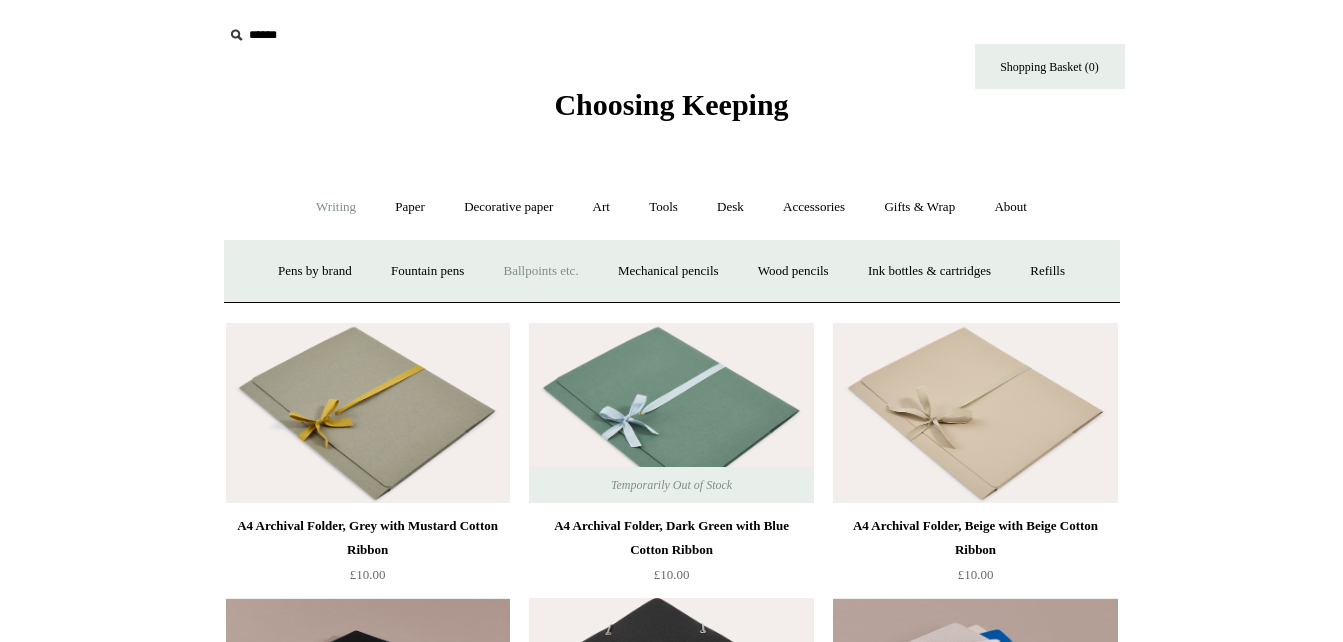 click on "Ballpoints etc. +" at bounding box center [541, 271] 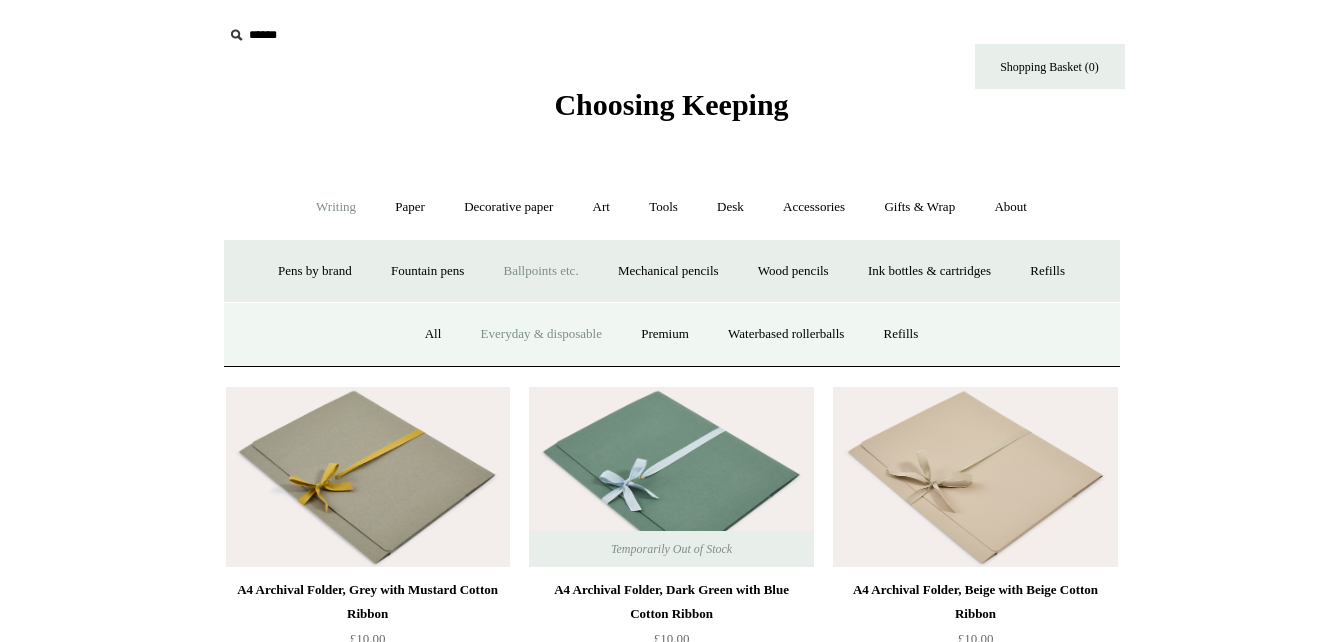 click on "Everyday & disposable" at bounding box center [541, 334] 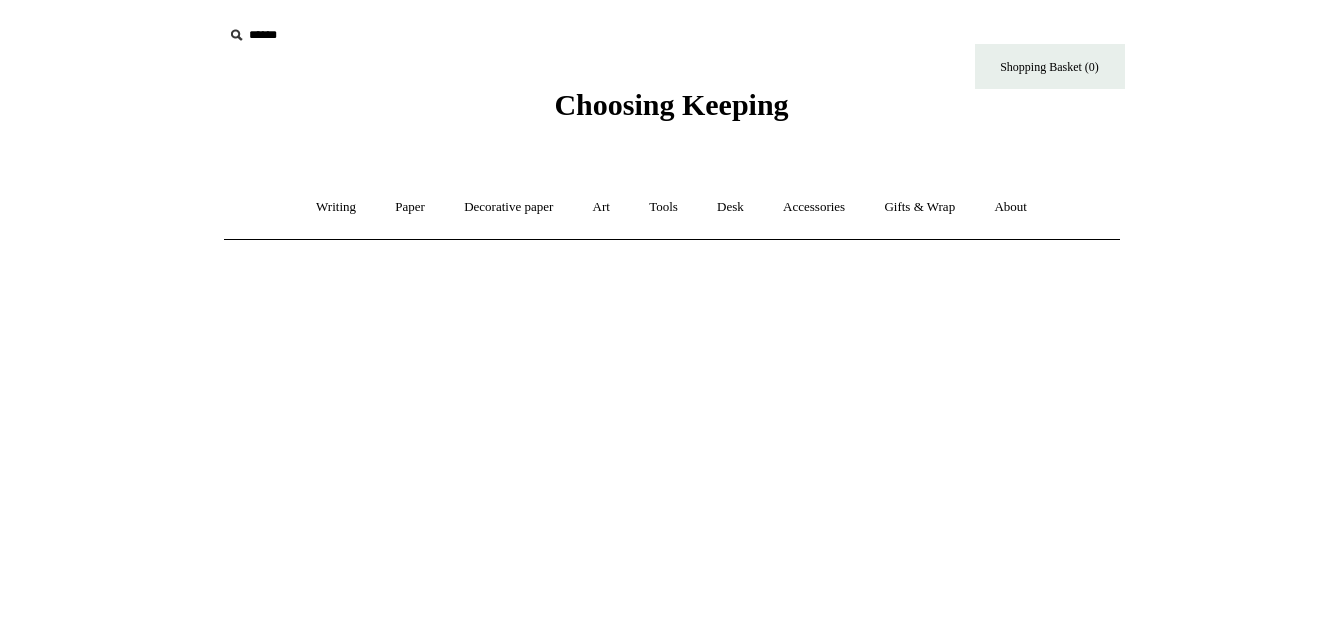 scroll, scrollTop: 0, scrollLeft: 0, axis: both 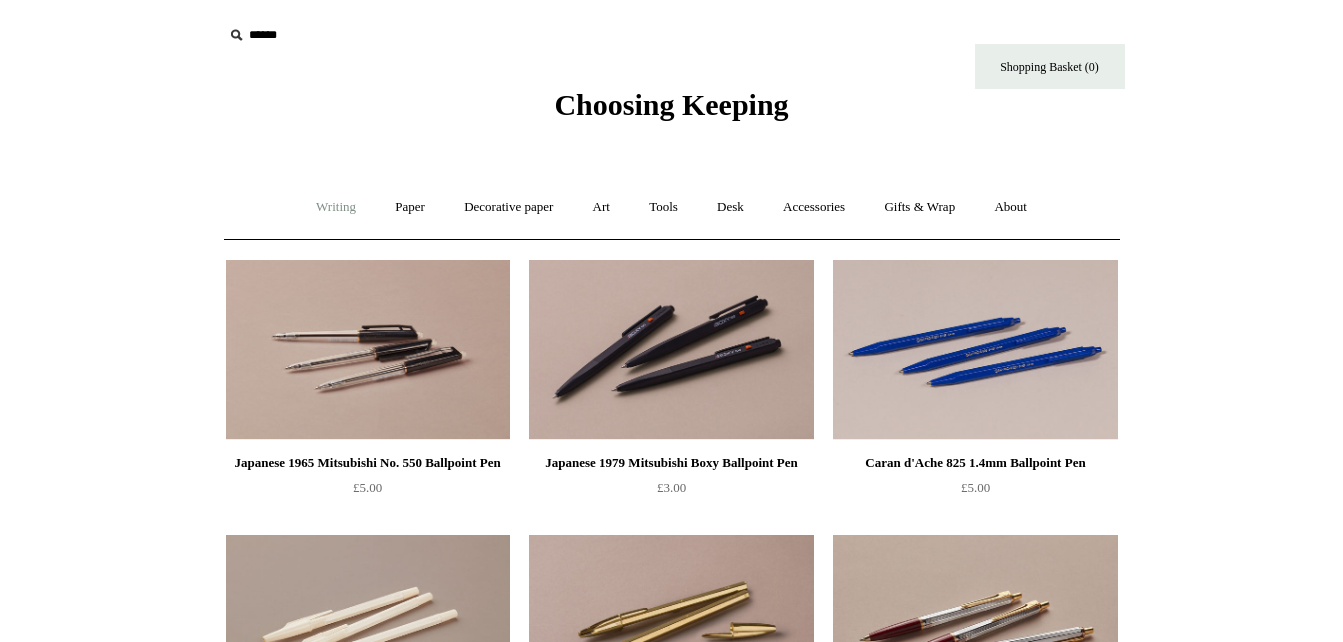 click on "Writing +" at bounding box center (336, 207) 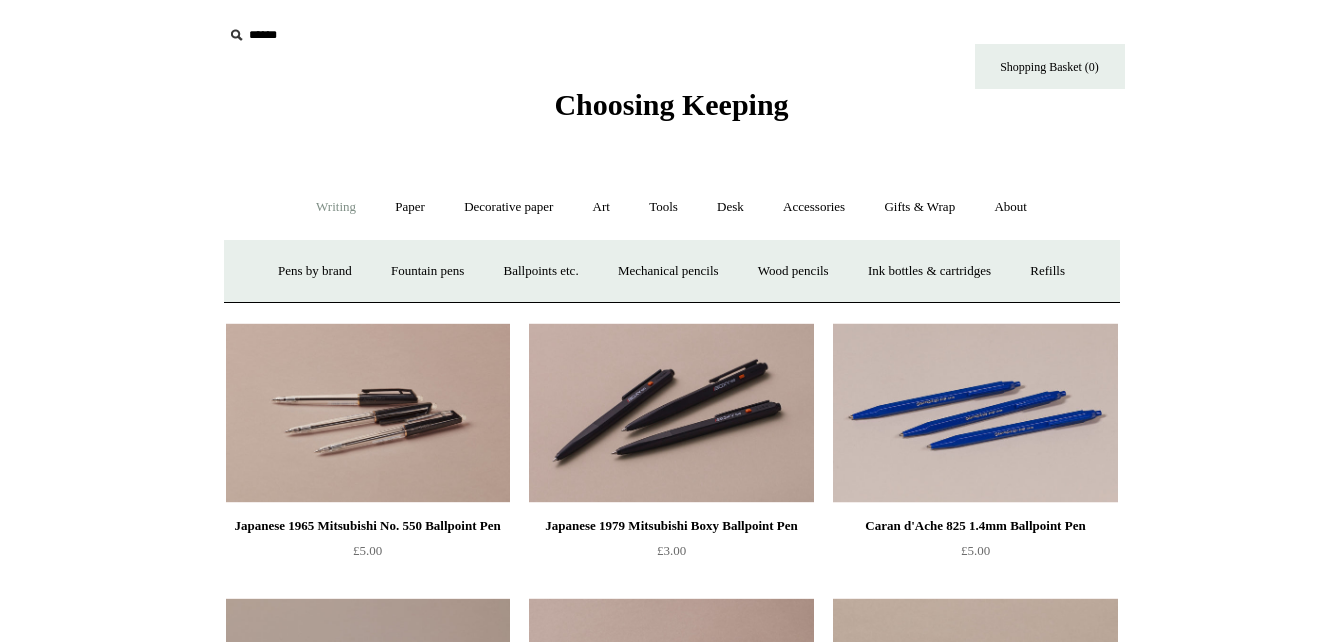 scroll, scrollTop: 561, scrollLeft: 0, axis: vertical 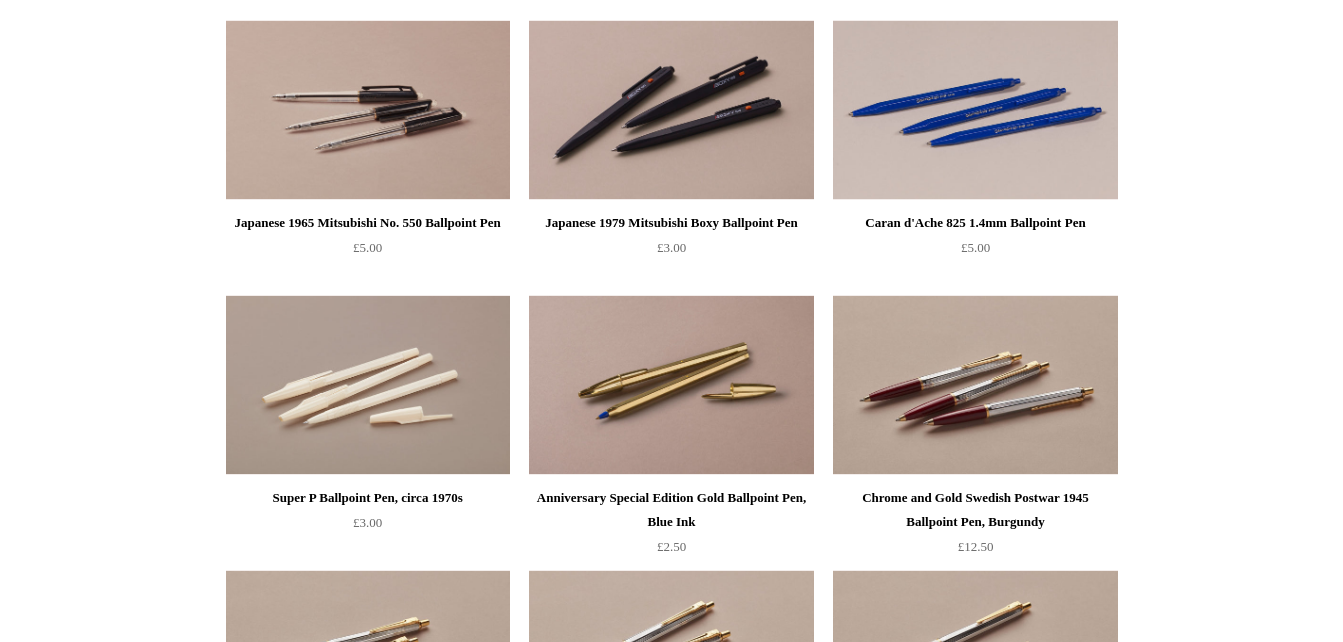 click at bounding box center [671, 110] 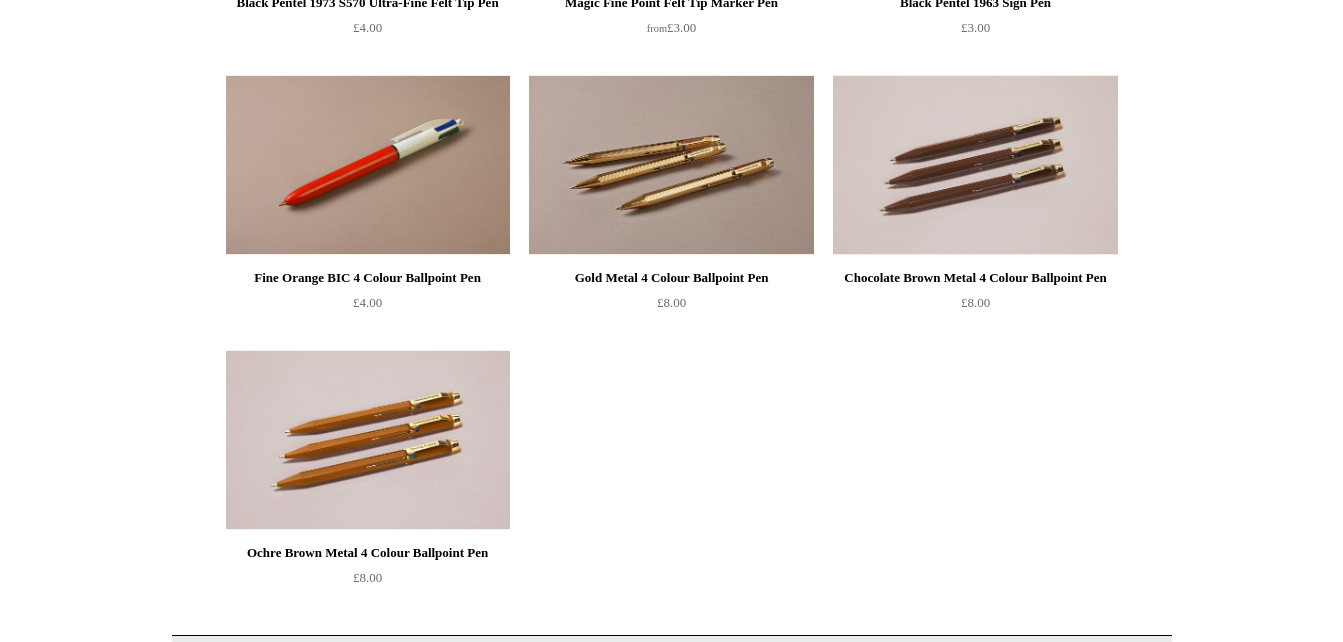 scroll, scrollTop: 1367, scrollLeft: 0, axis: vertical 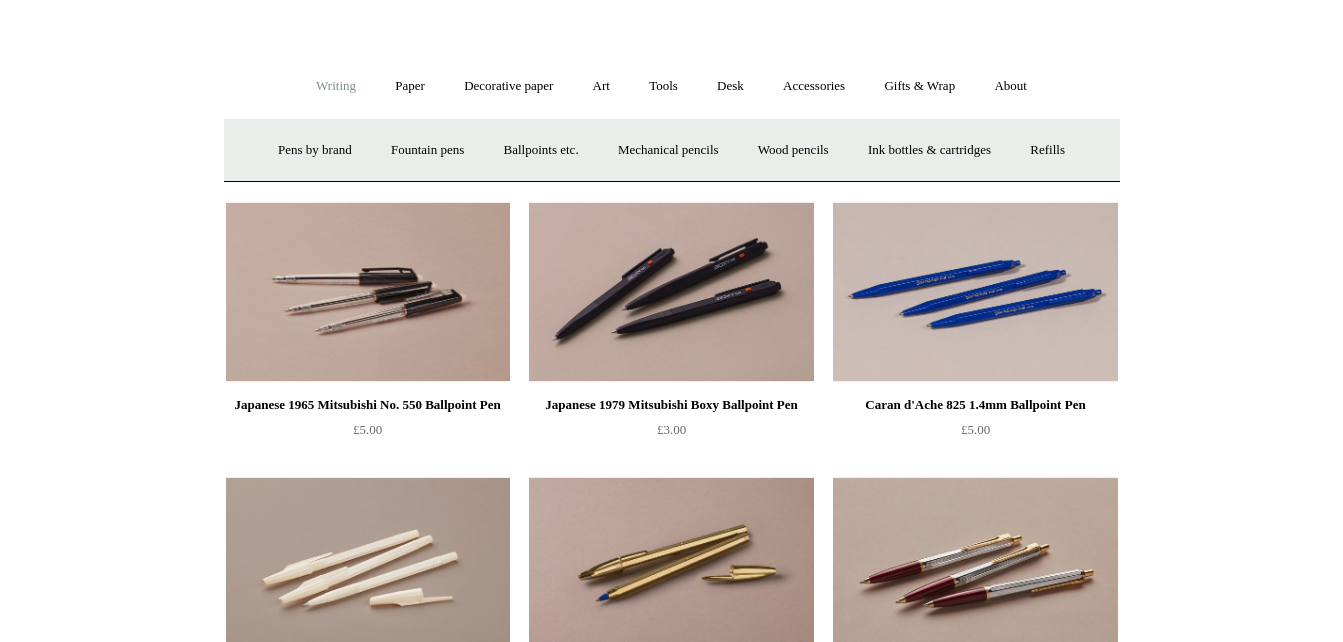 click on "Writing -" at bounding box center [336, 86] 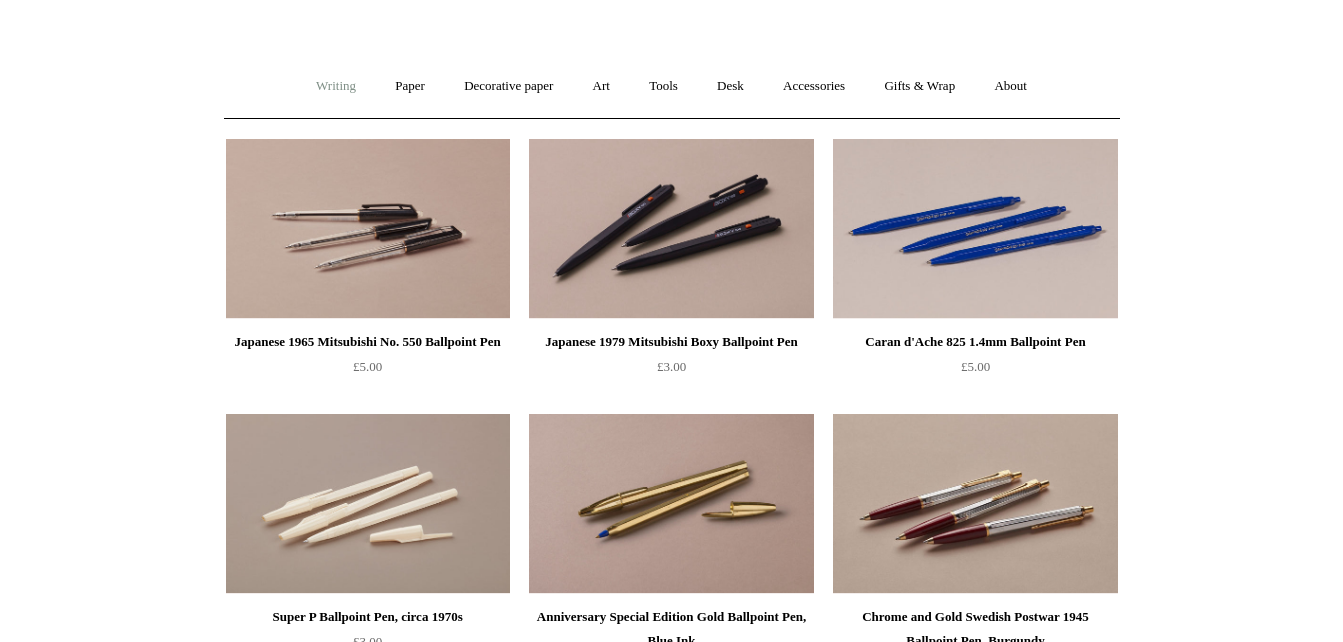 click on "Writing +" at bounding box center (336, 86) 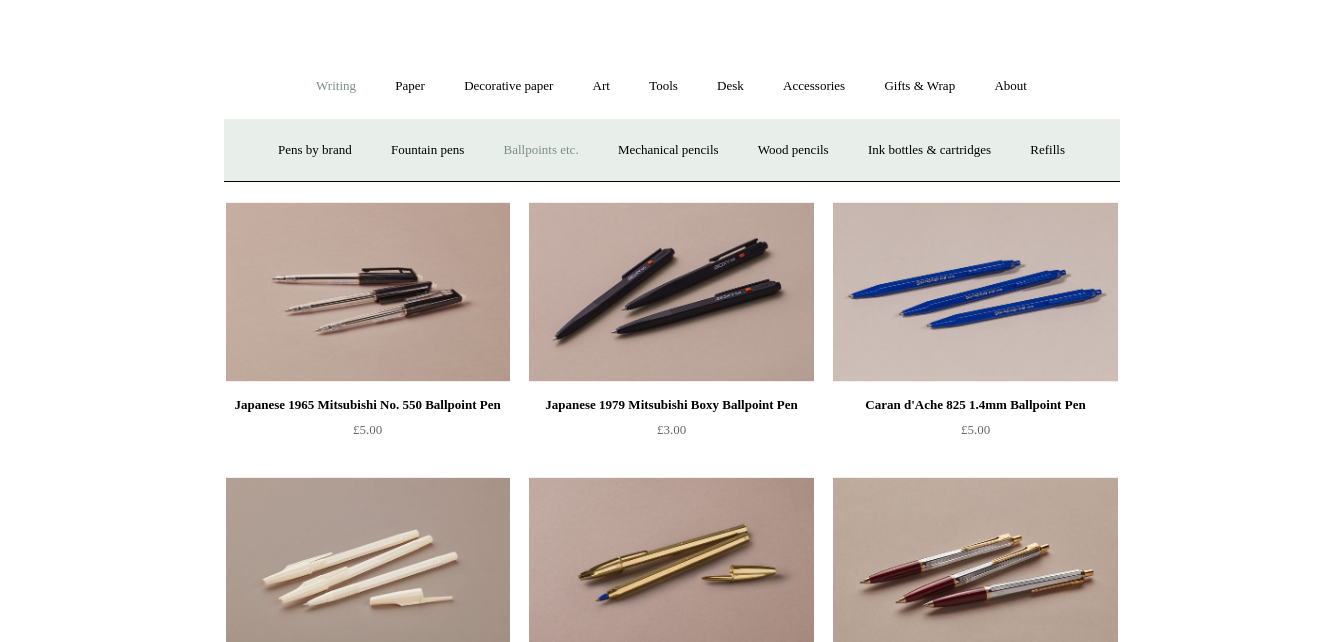 click on "Ballpoints etc. +" at bounding box center (541, 150) 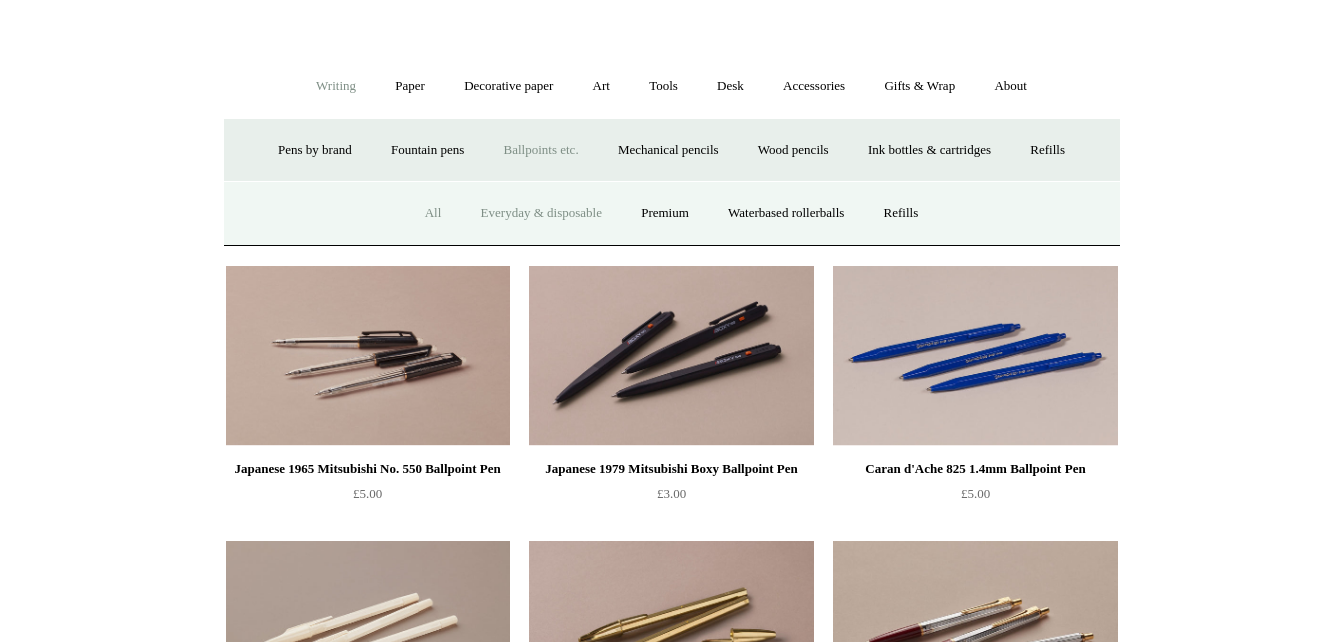 click on "All" at bounding box center [433, 213] 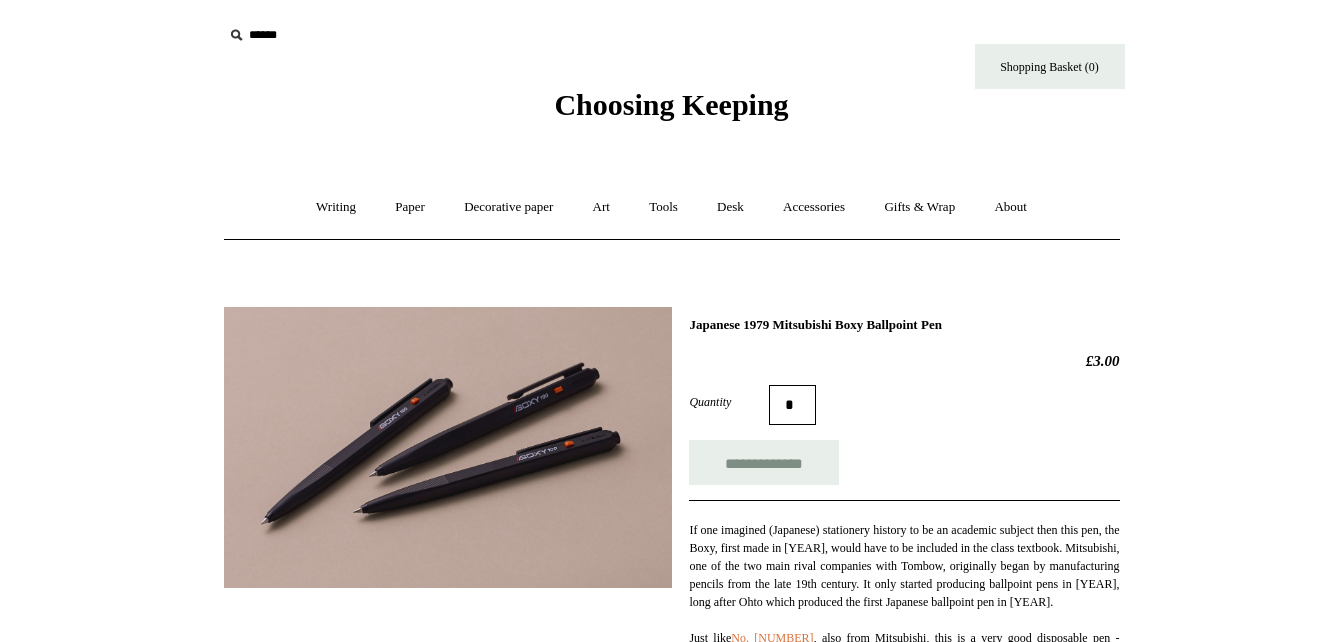 scroll, scrollTop: 0, scrollLeft: 0, axis: both 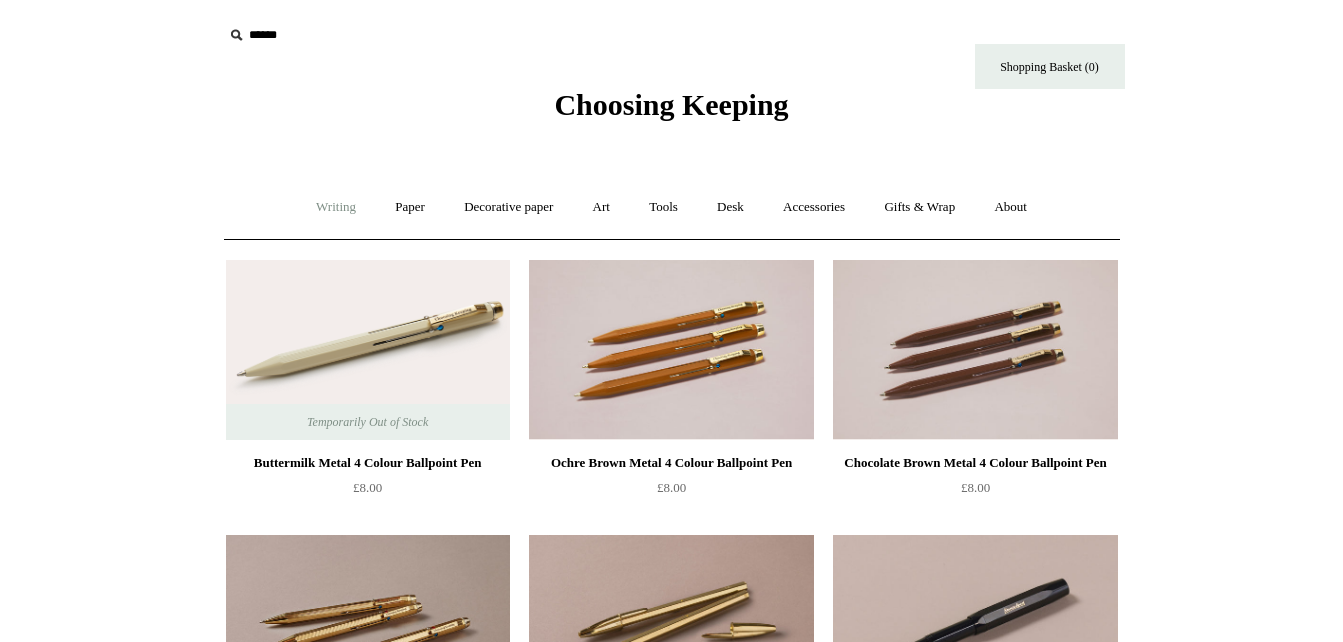 click on "Writing +" at bounding box center [336, 207] 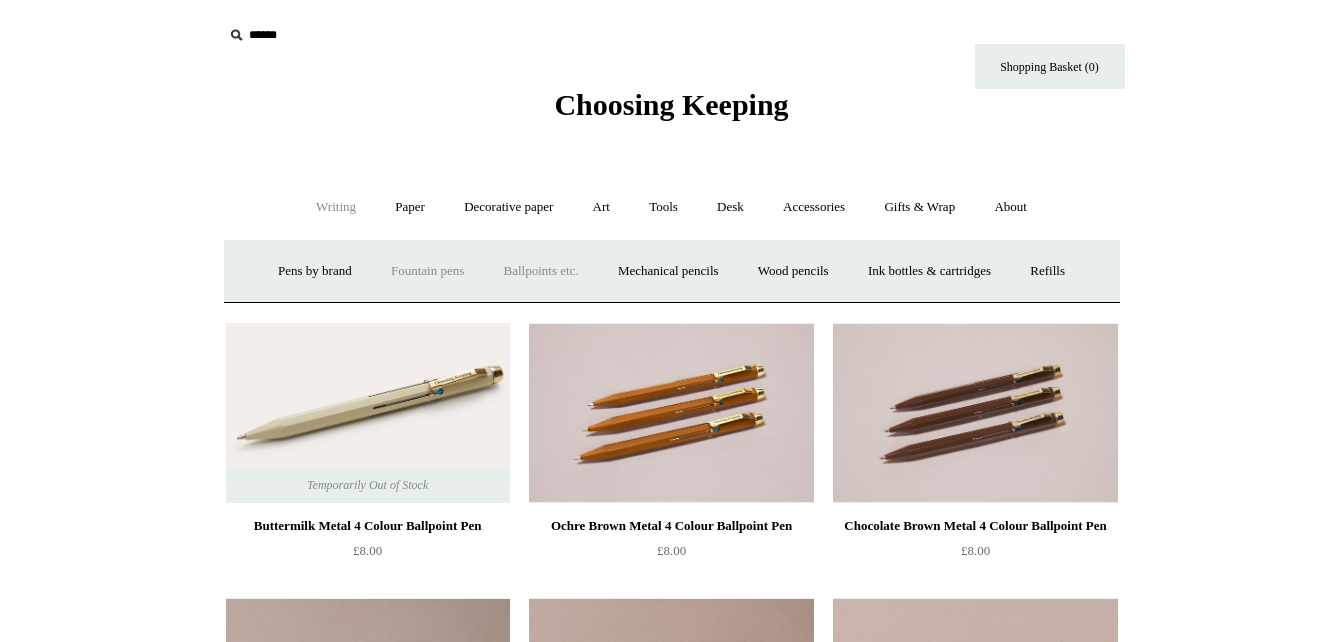 click on "Fountain pens +" at bounding box center [427, 271] 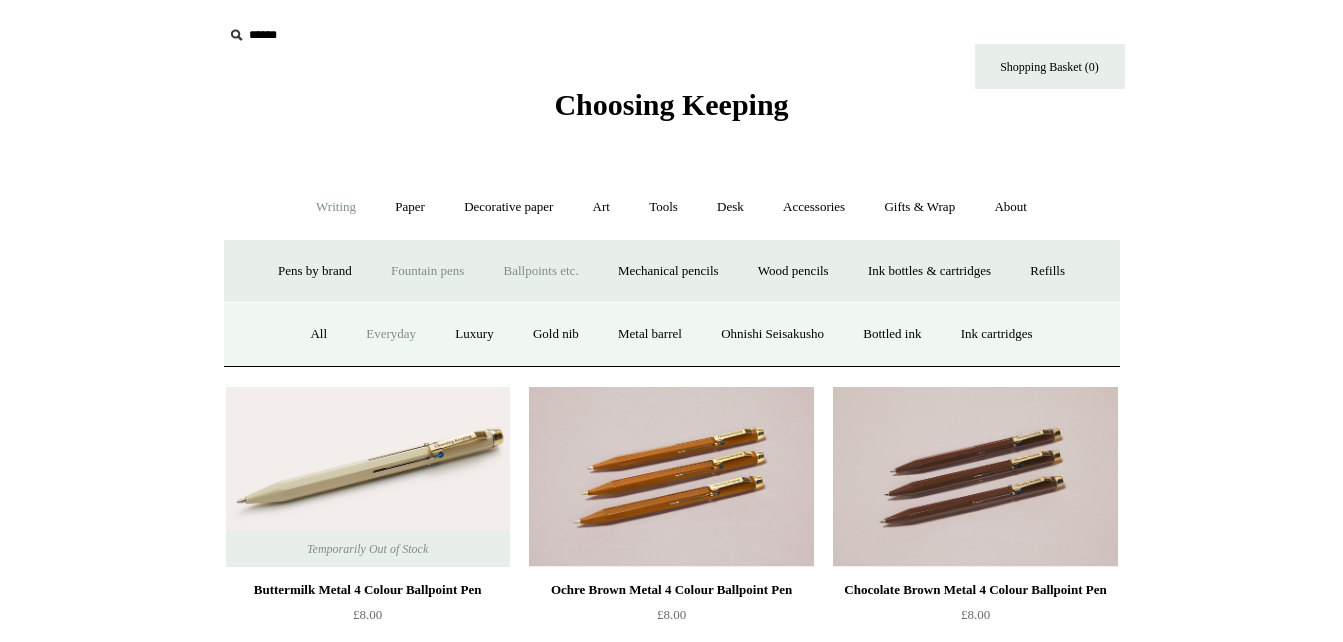 click on "Everyday" at bounding box center (391, 334) 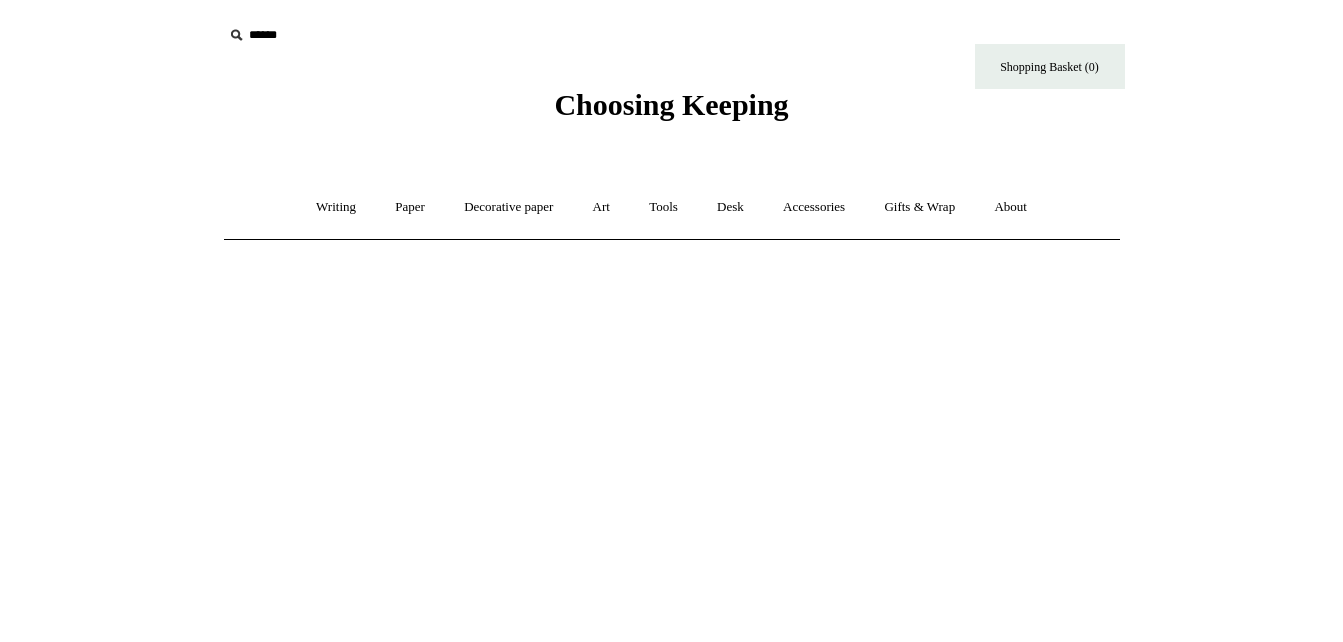 scroll, scrollTop: 0, scrollLeft: 0, axis: both 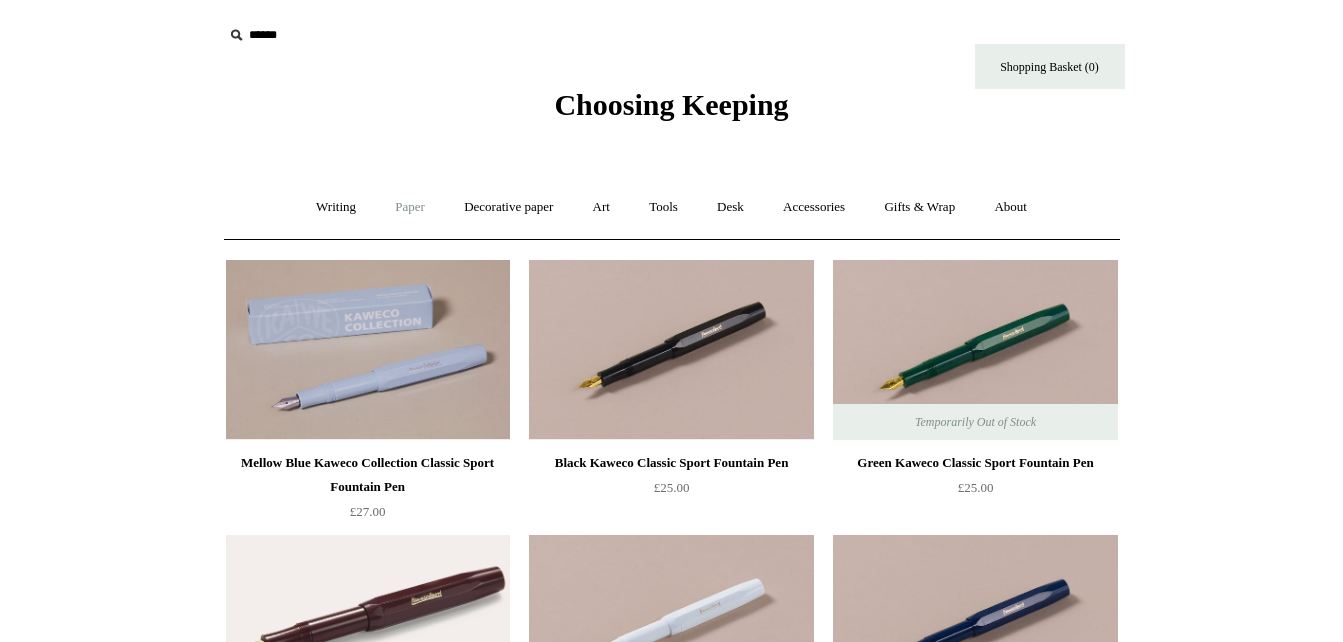 click on "Paper +" at bounding box center (410, 207) 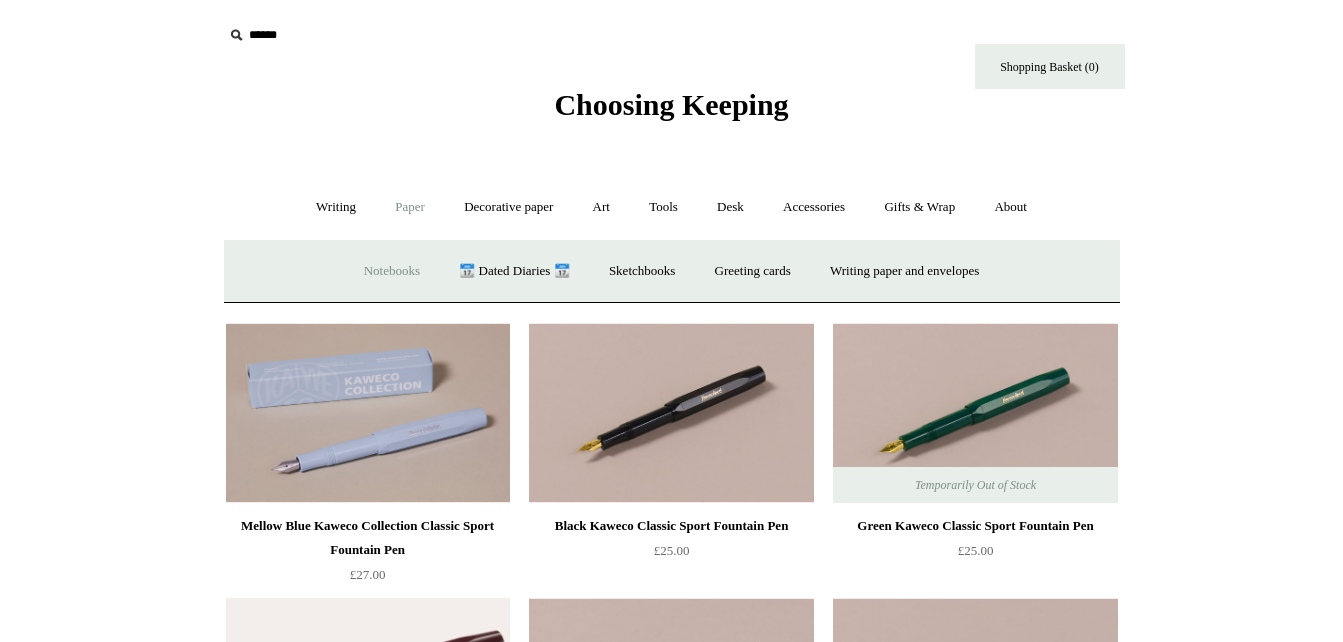 click on "Notebooks +" at bounding box center [392, 271] 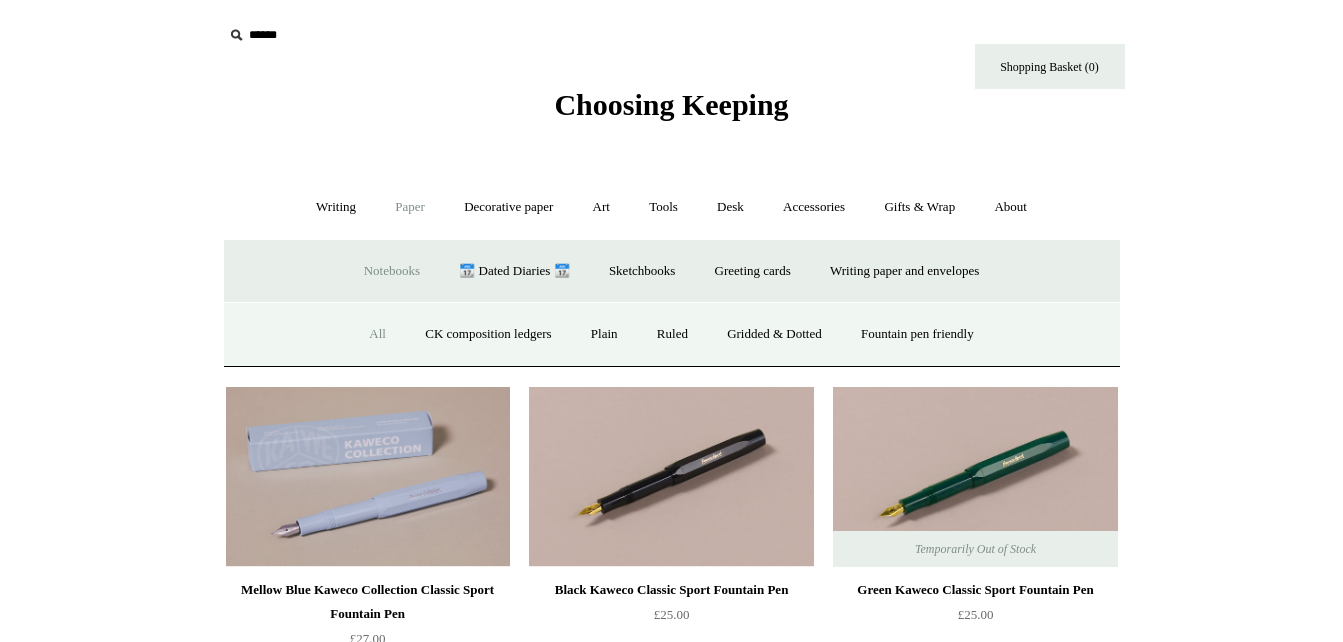 click on "All" at bounding box center (377, 334) 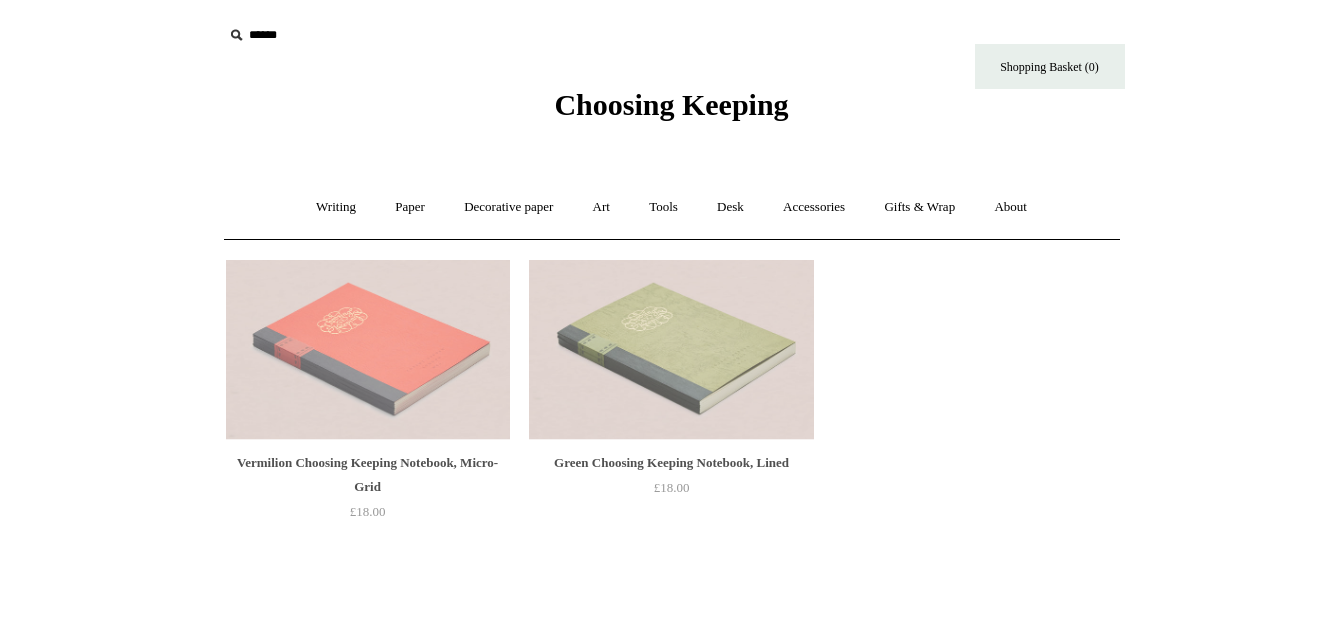 scroll, scrollTop: 0, scrollLeft: 0, axis: both 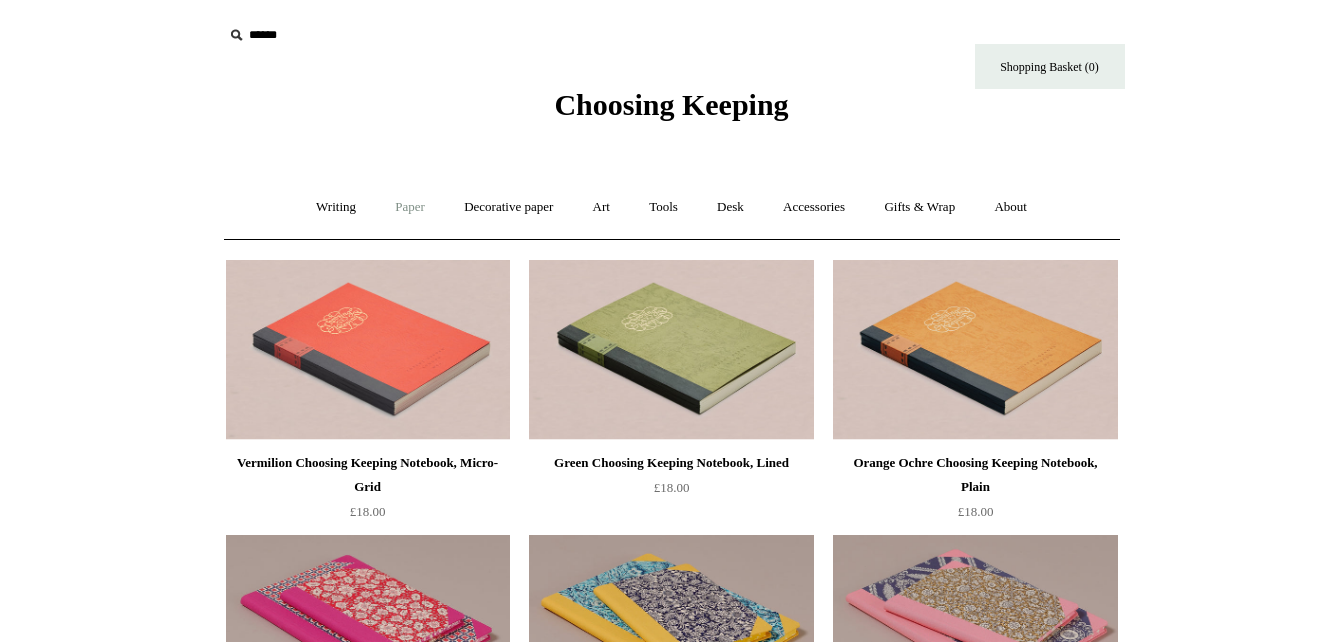 click on "Paper +" at bounding box center [410, 207] 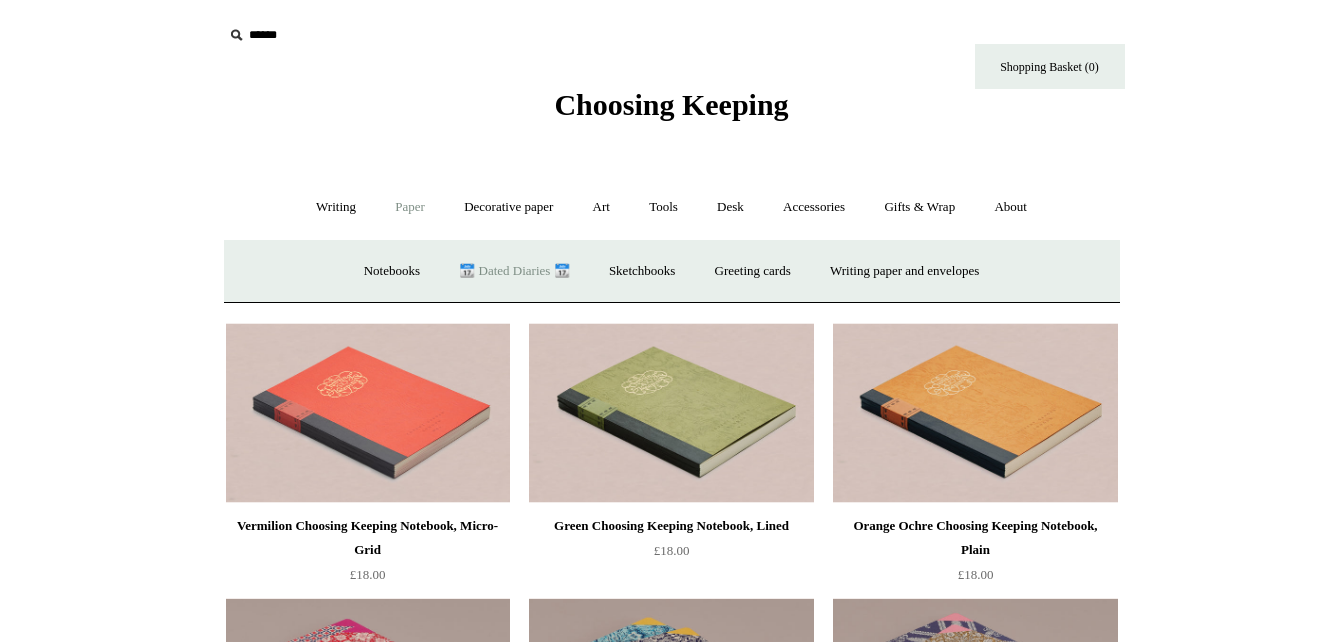 click on "📆 Dated Diaries 📆" at bounding box center (514, 271) 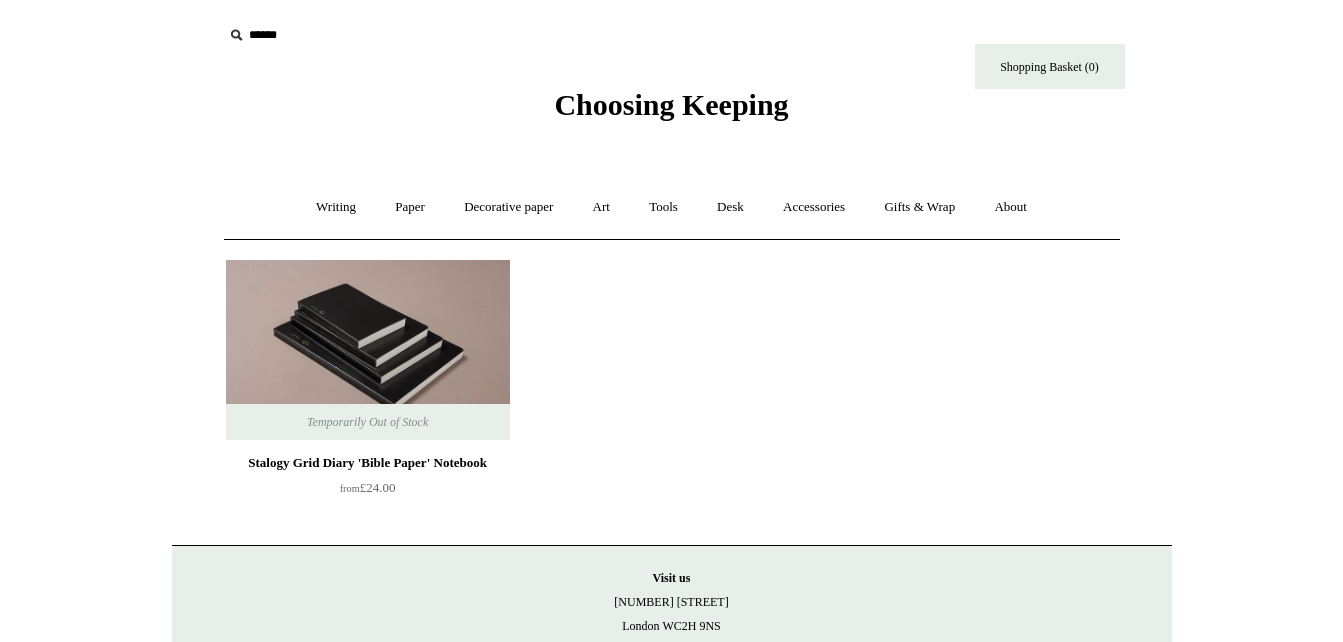scroll, scrollTop: 0, scrollLeft: 0, axis: both 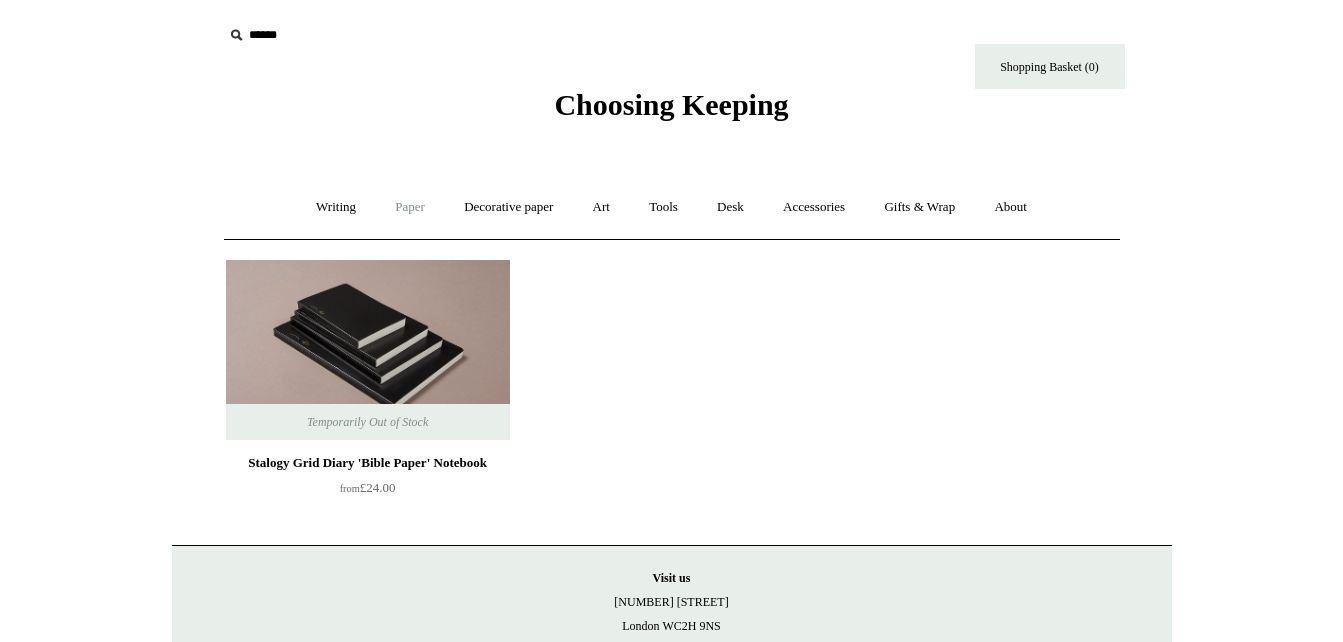 click on "Paper +" at bounding box center (410, 207) 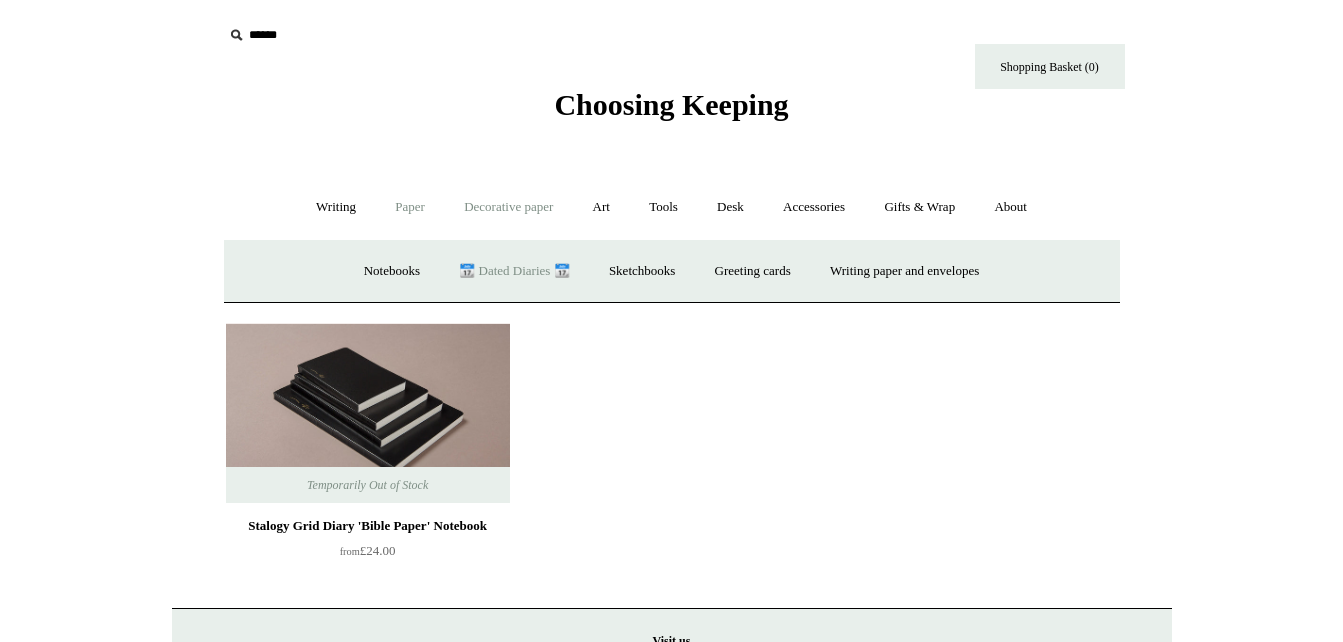 click on "Decorative paper +" at bounding box center (508, 207) 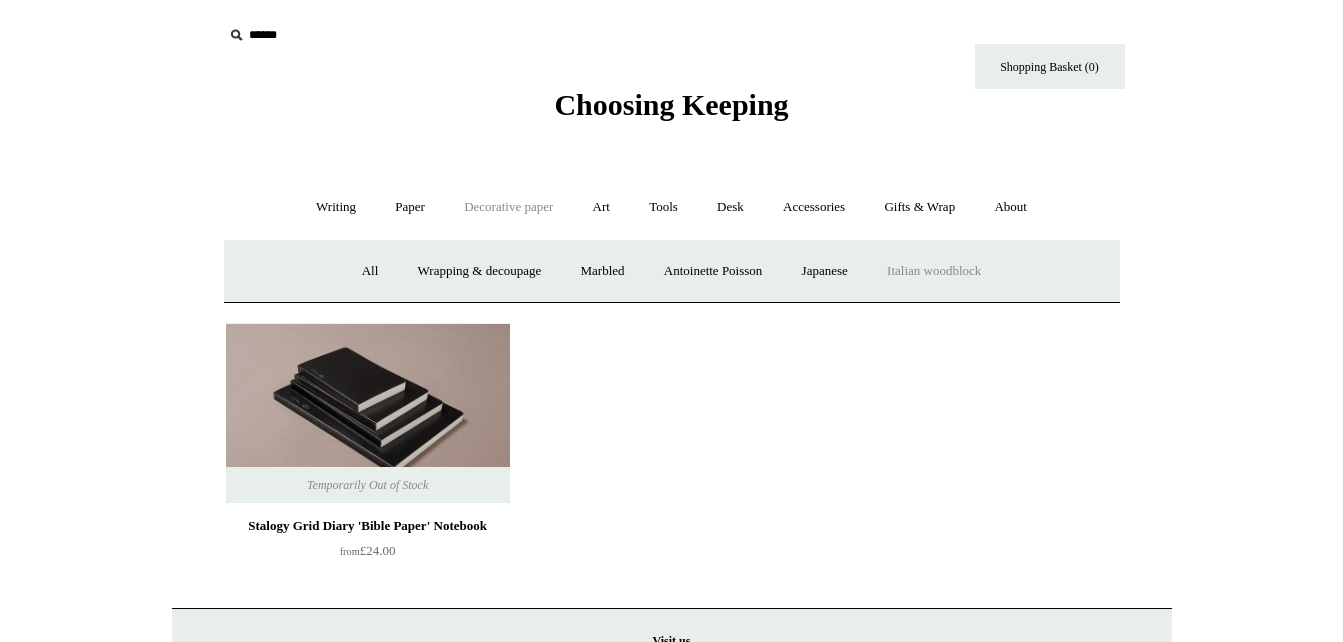 click on "Italian woodblock" at bounding box center [934, 271] 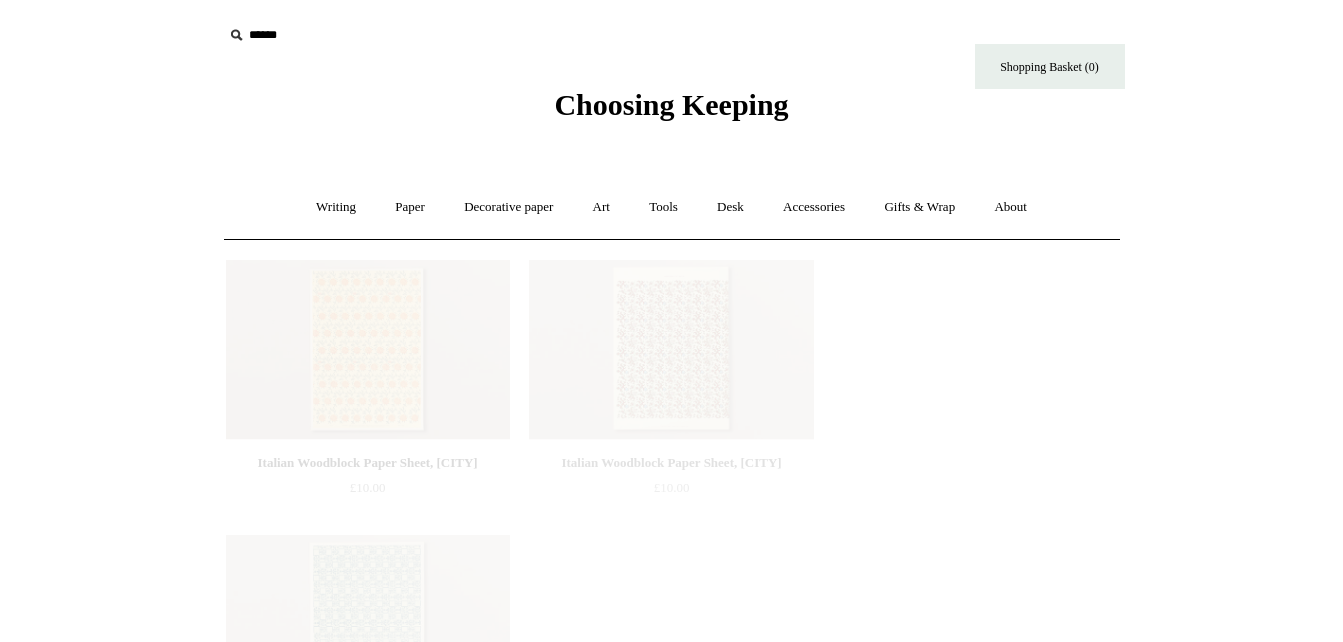 scroll, scrollTop: 0, scrollLeft: 0, axis: both 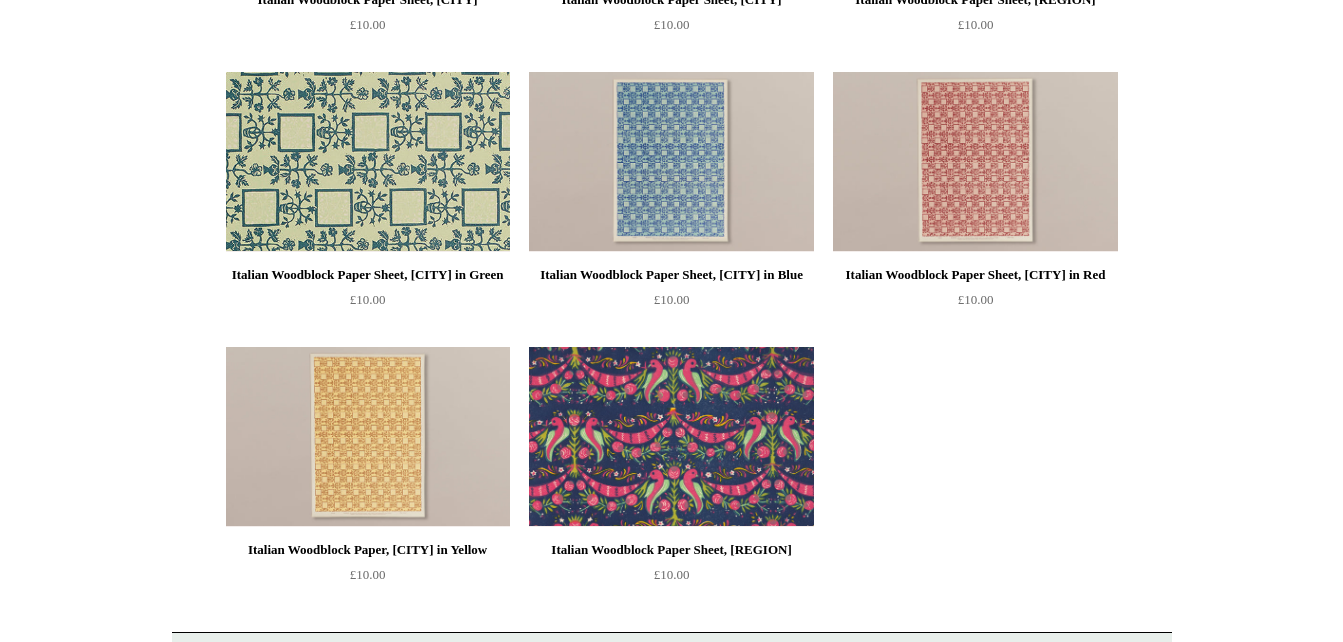 click at bounding box center (368, 162) 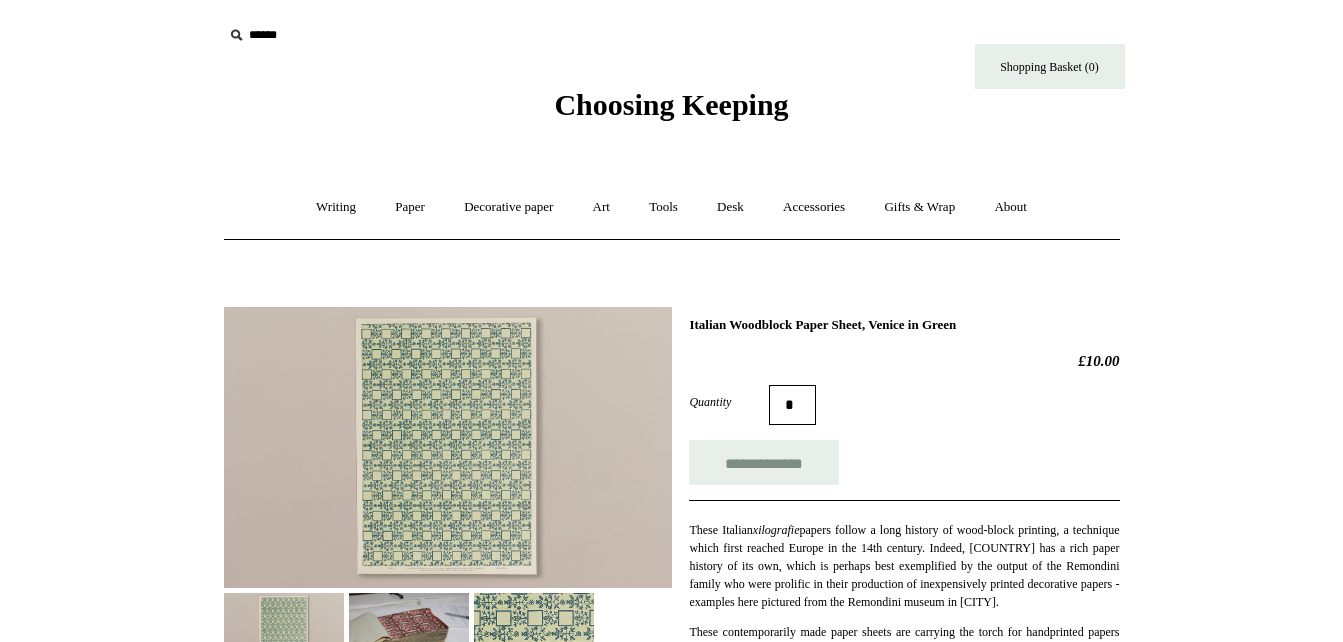 scroll, scrollTop: 0, scrollLeft: 0, axis: both 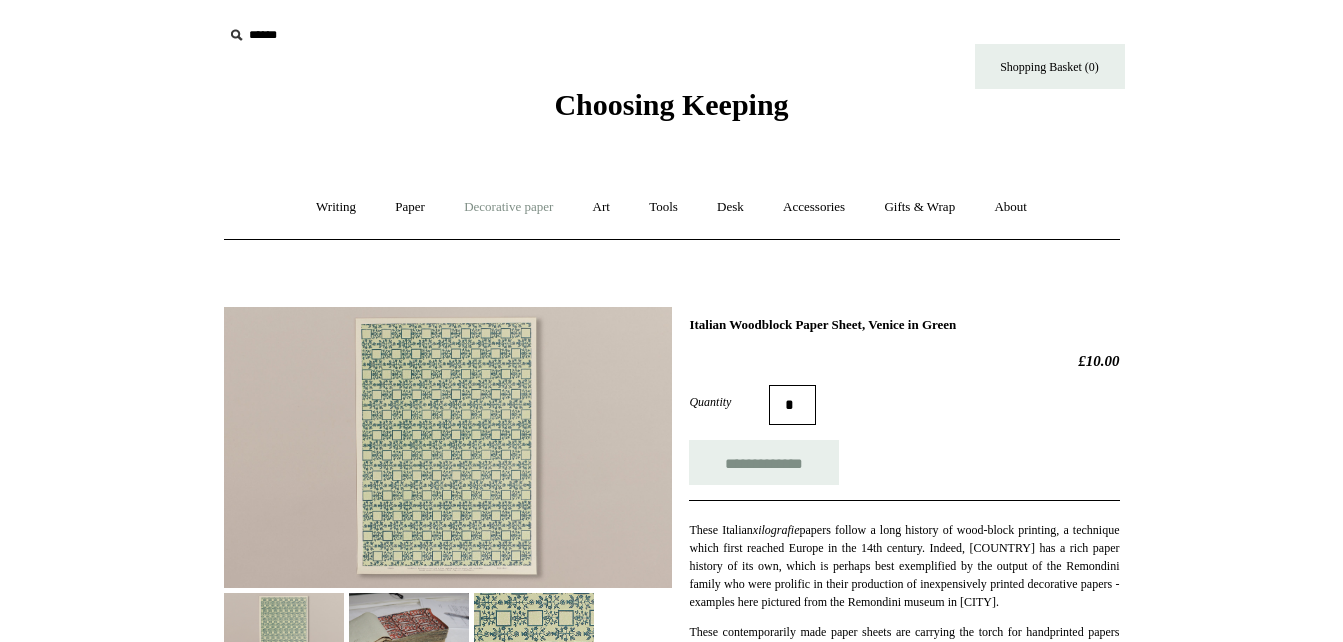 click on "Decorative paper +" at bounding box center (508, 207) 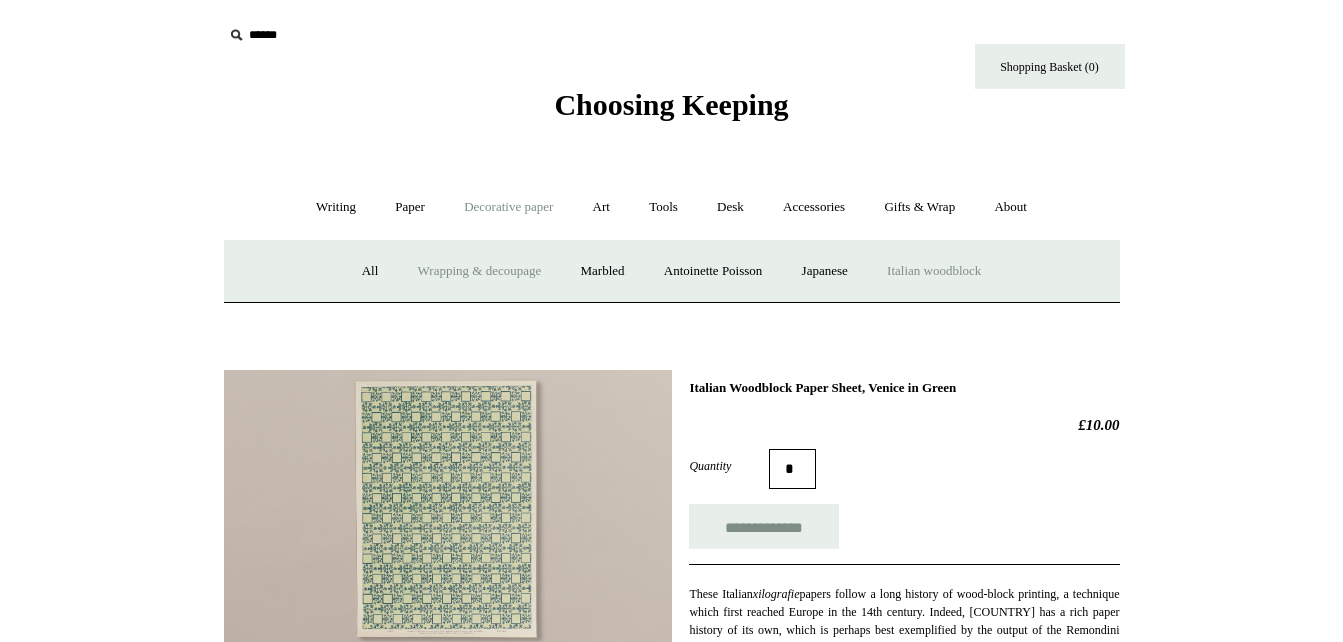 click on "Wrapping & decoupage" at bounding box center [480, 271] 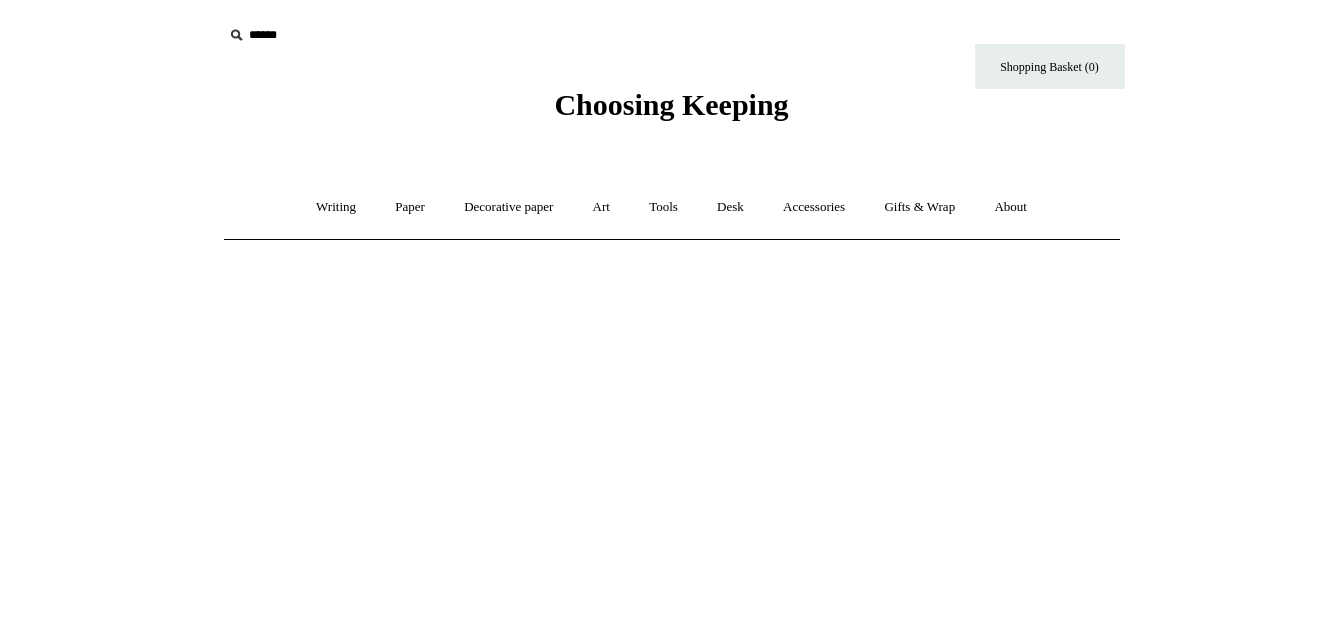 scroll, scrollTop: 0, scrollLeft: 0, axis: both 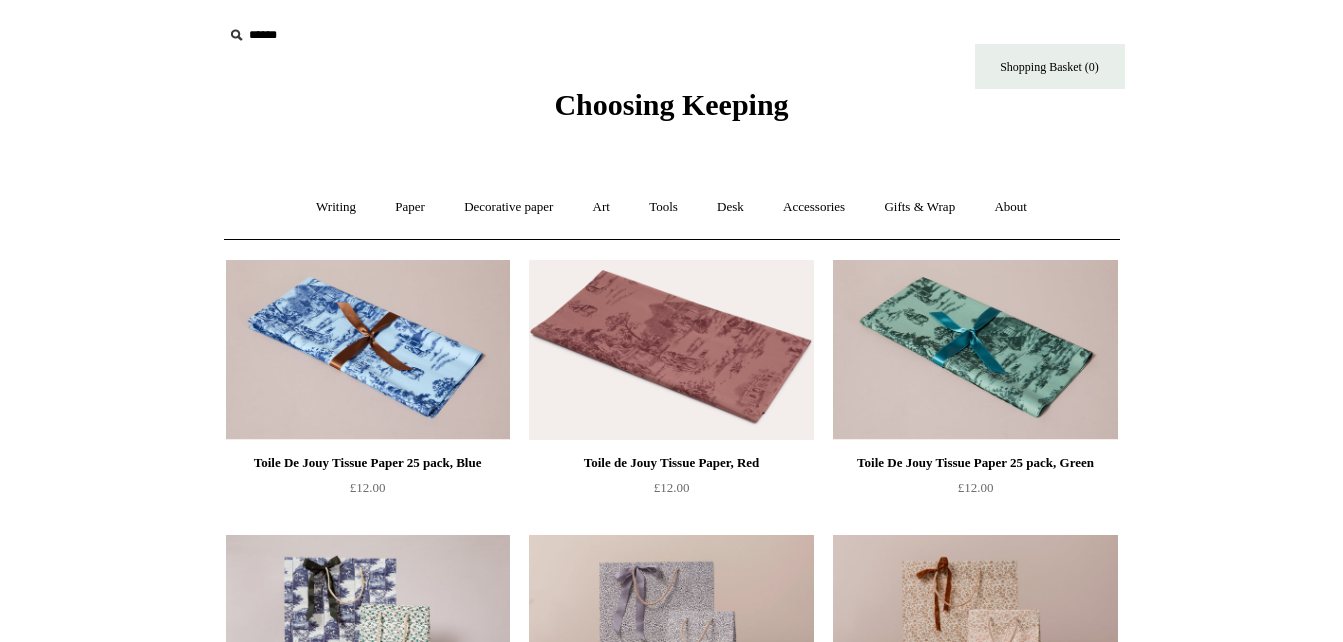 click on "Menu
Choosing Keeping
*
Shipping Information
Shopping Basket (0)
*
⤺
+ +" at bounding box center (671, 1666) 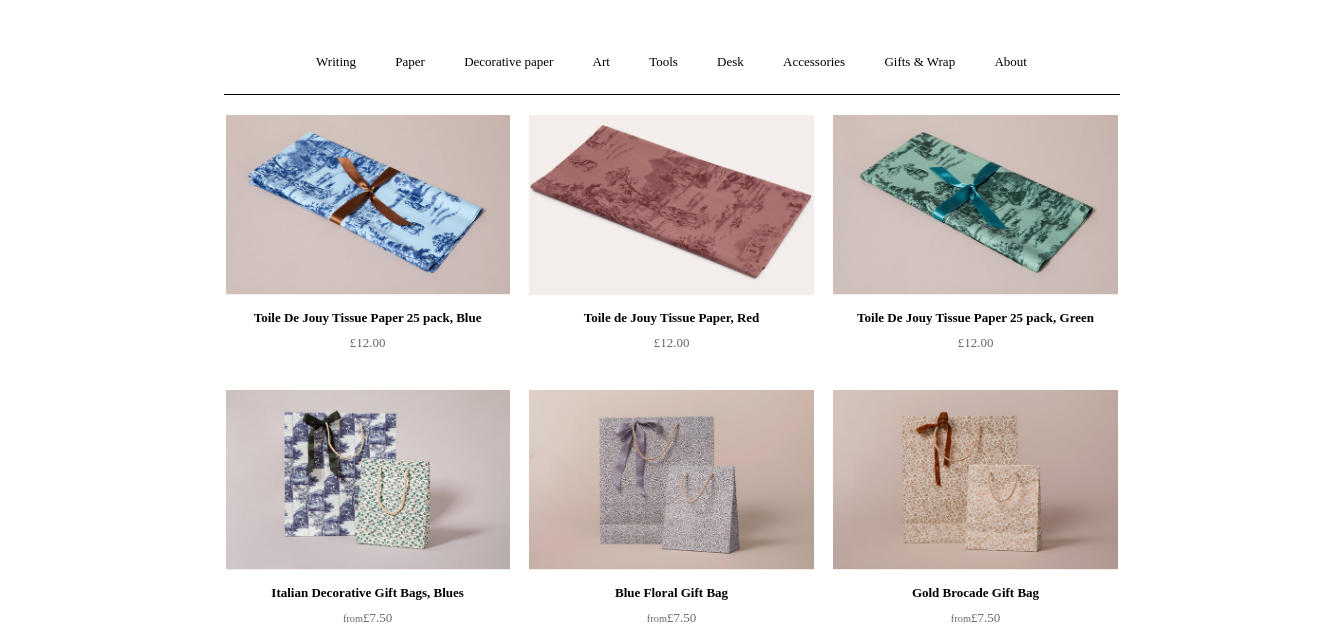 scroll, scrollTop: 0, scrollLeft: 0, axis: both 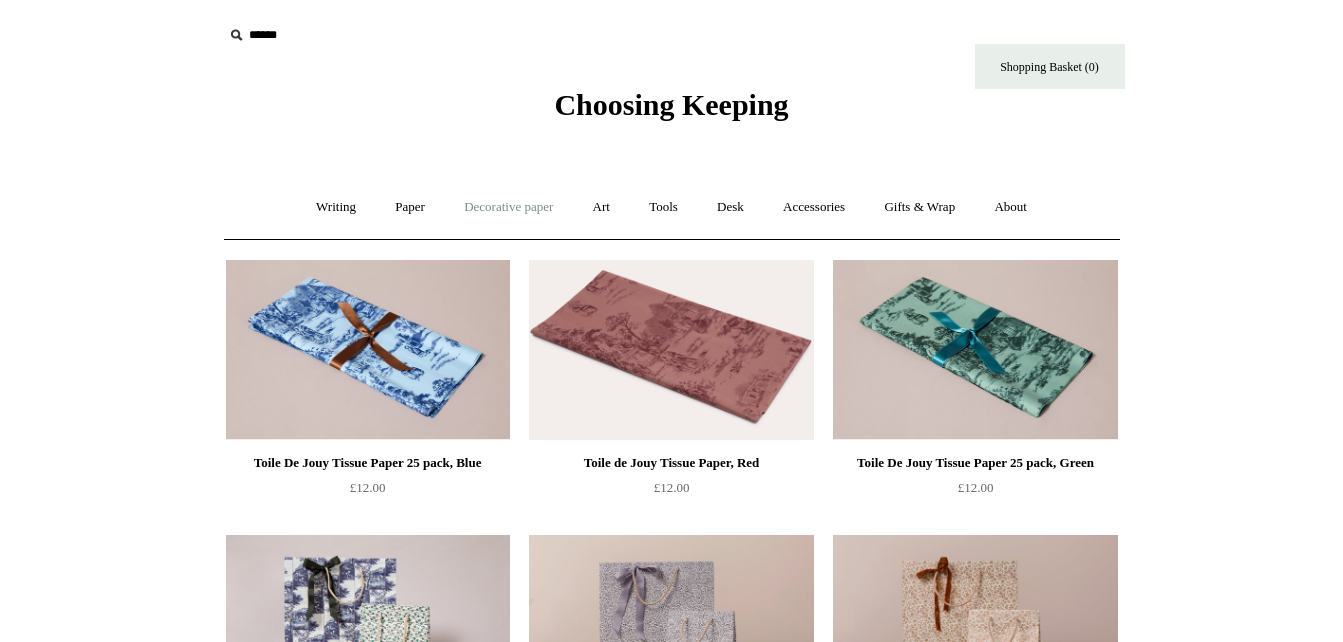 click on "Decorative paper +" at bounding box center (508, 207) 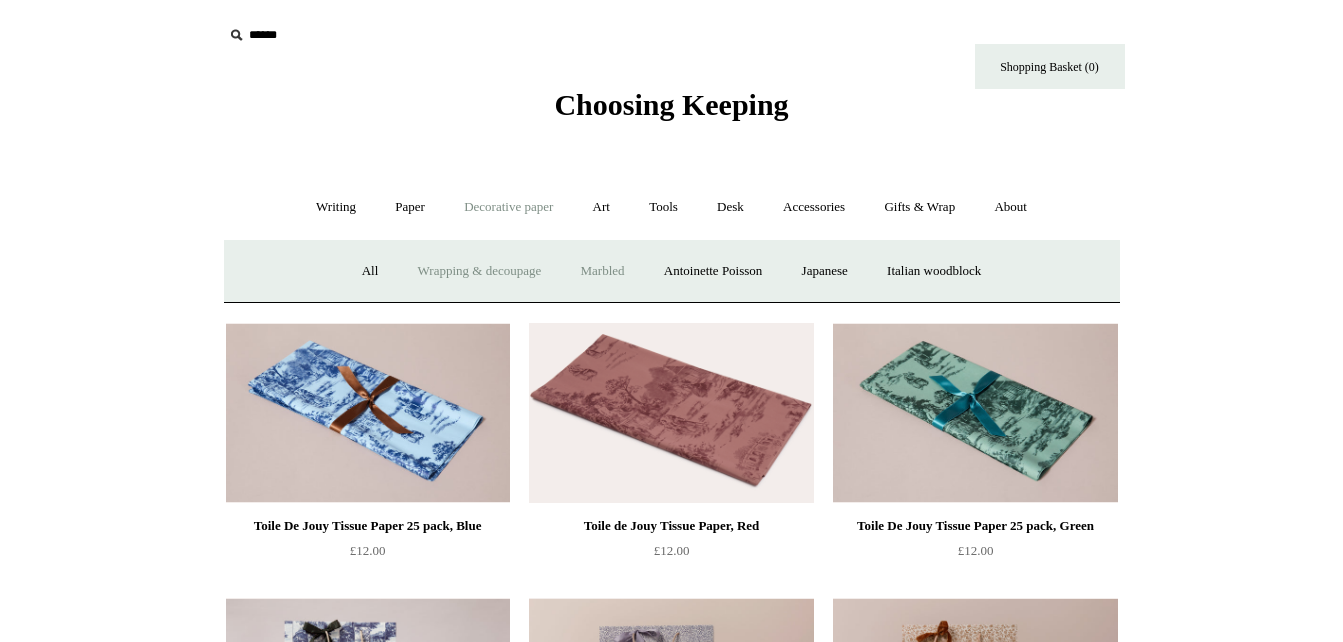click on "Marbled" at bounding box center (602, 271) 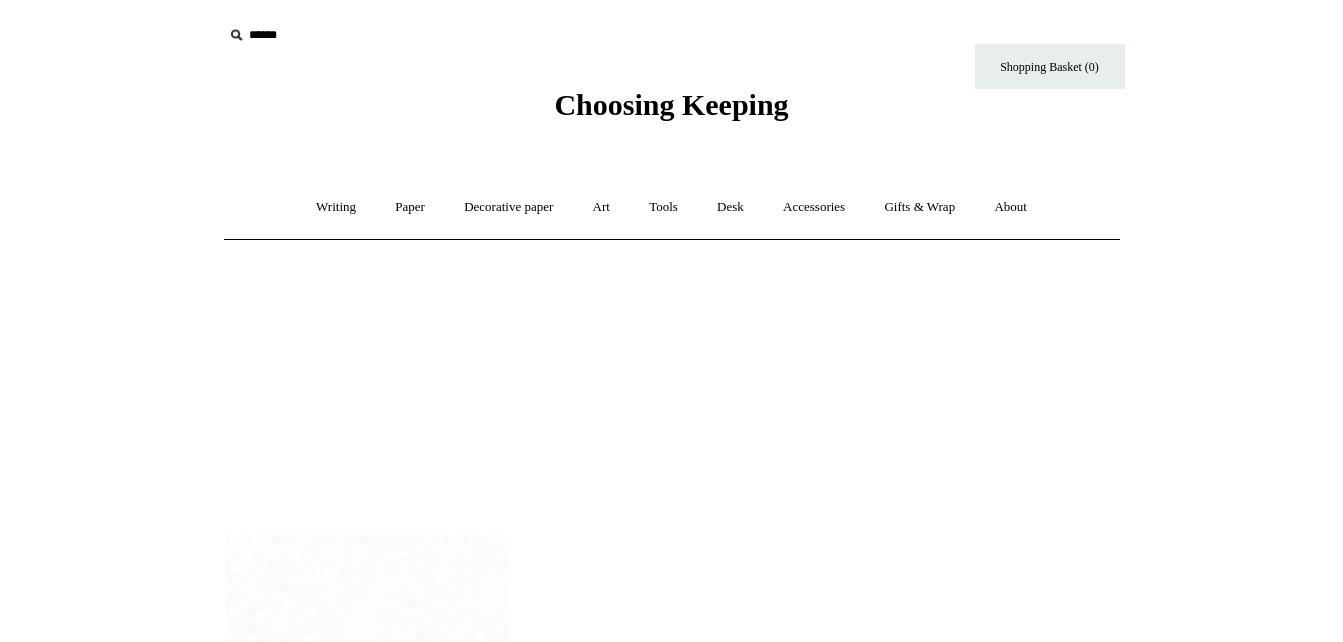 scroll, scrollTop: 0, scrollLeft: 0, axis: both 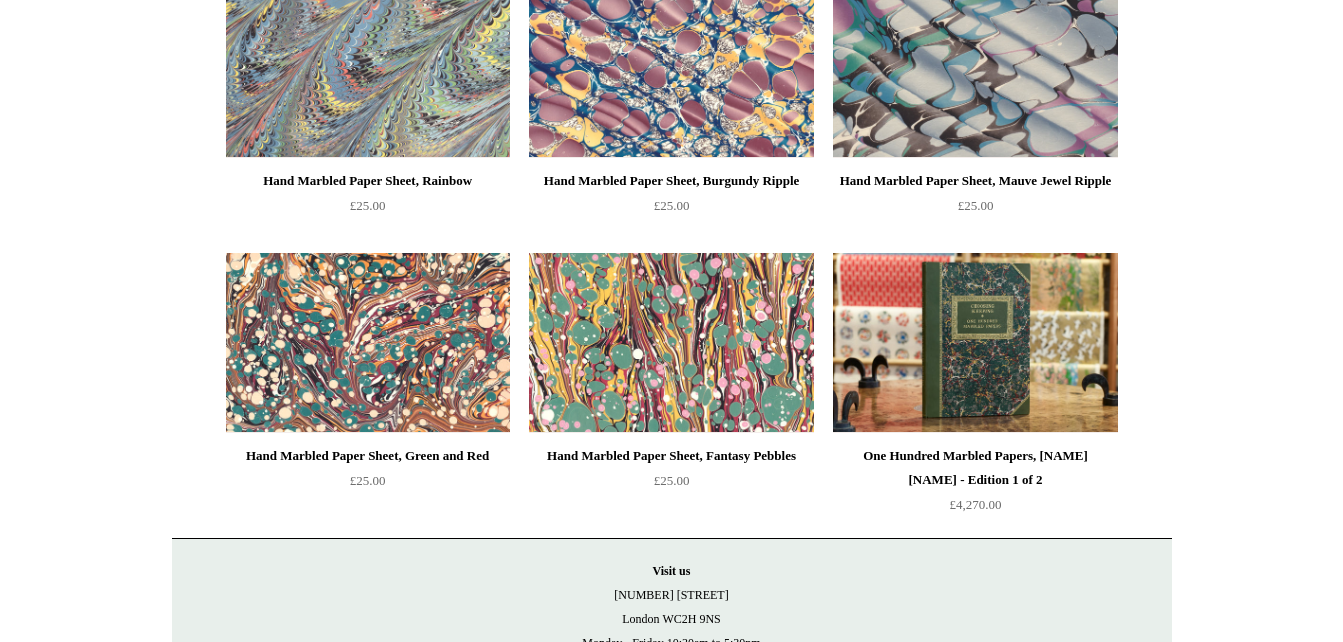 click at bounding box center [975, 68] 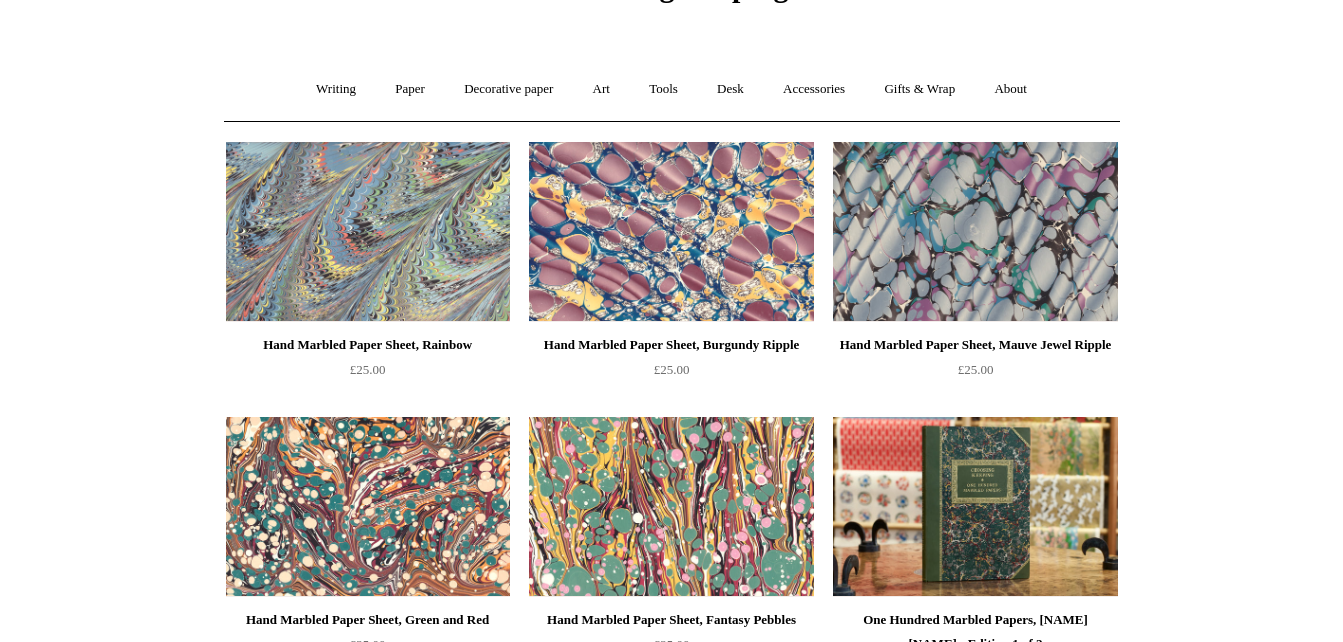 scroll, scrollTop: 107, scrollLeft: 0, axis: vertical 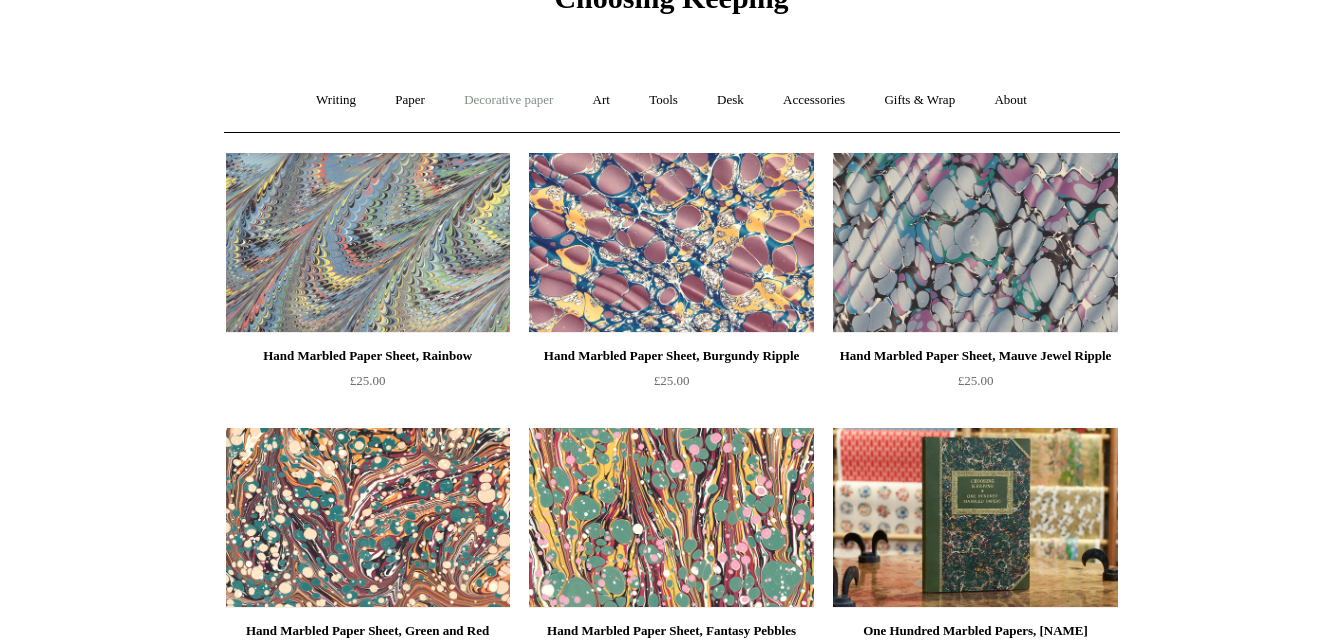 click on "Decorative paper +" at bounding box center (508, 100) 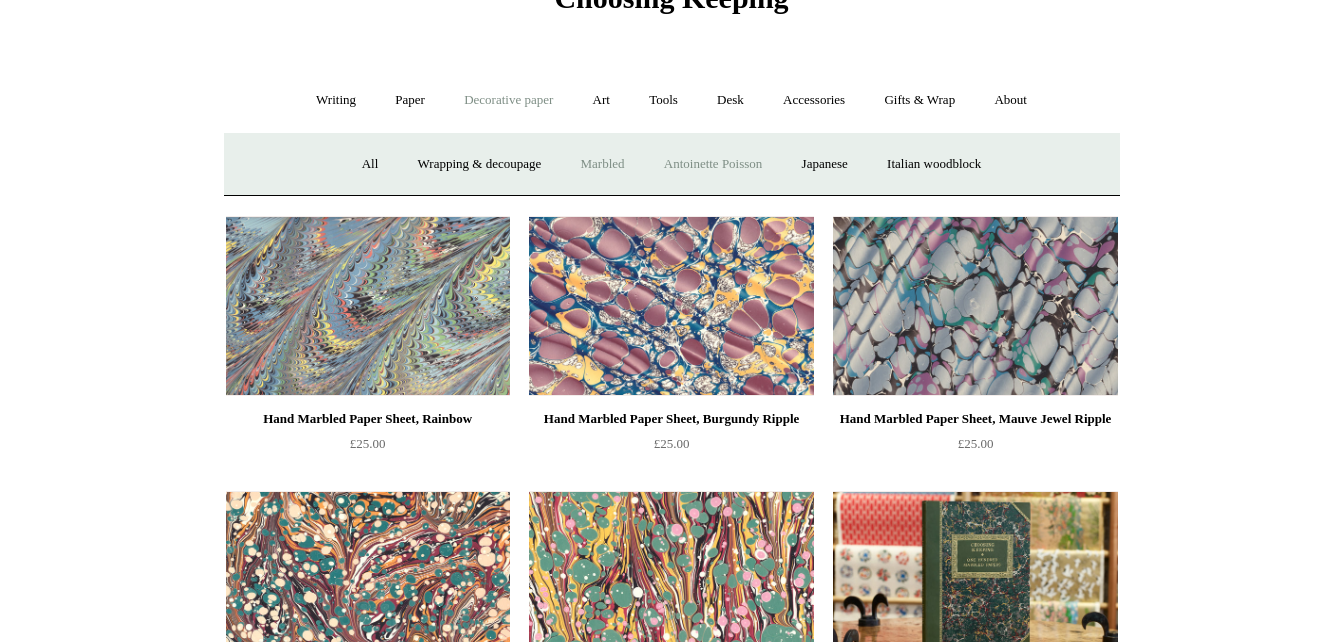 click on "Antoinette Poisson" at bounding box center (713, 164) 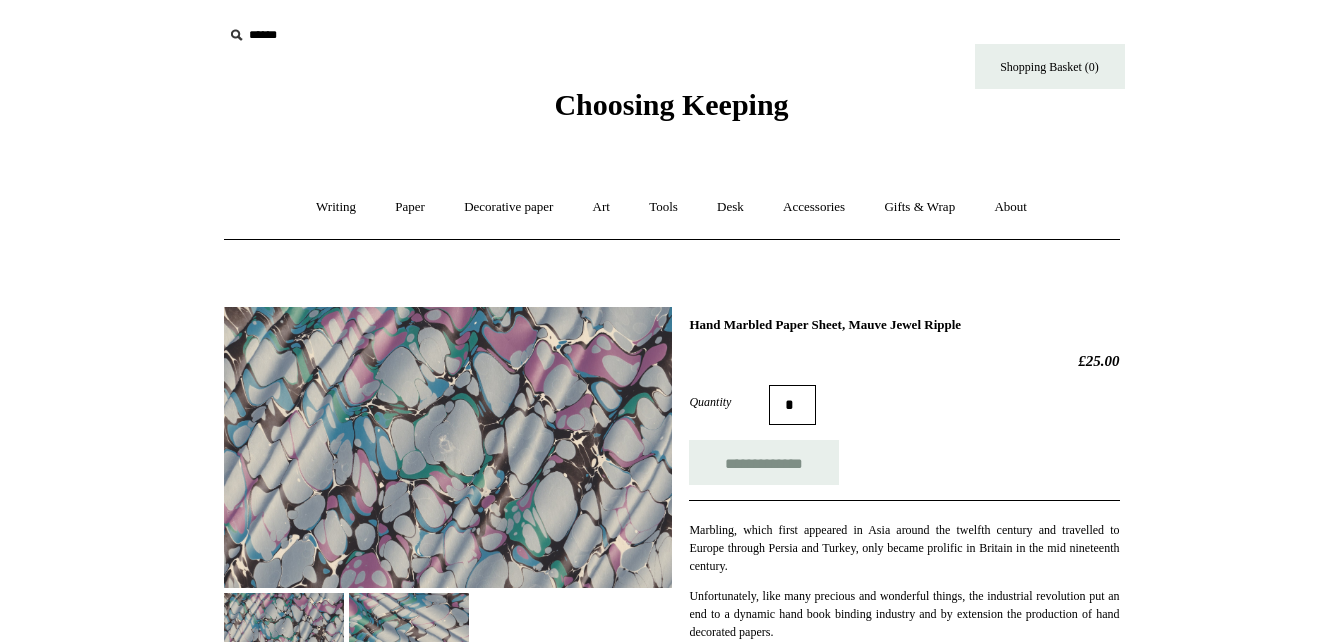 scroll, scrollTop: 0, scrollLeft: 0, axis: both 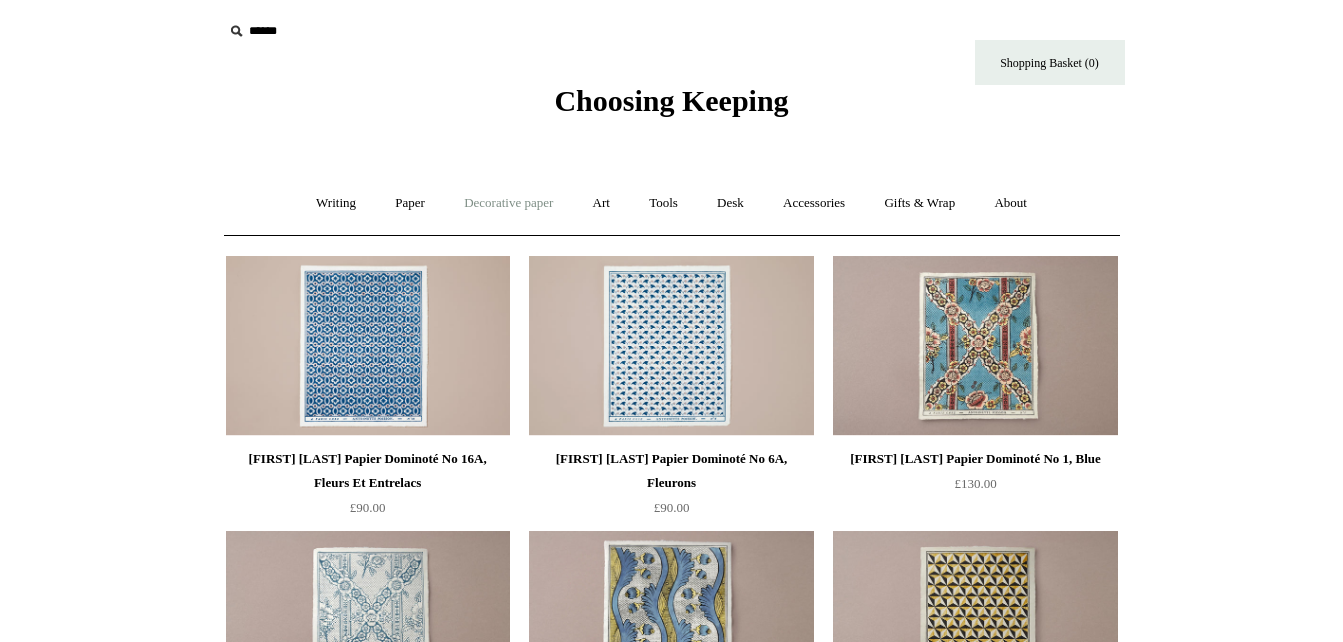 click on "Decorative paper +" at bounding box center (508, 203) 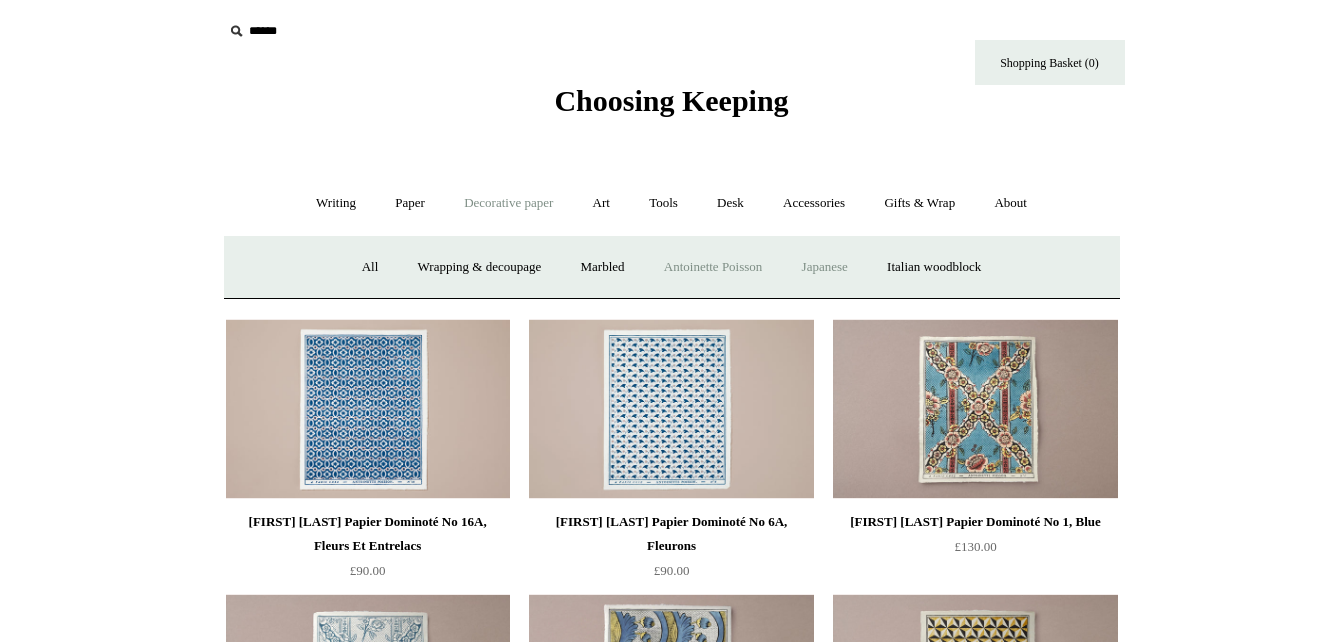 click on "Japanese" at bounding box center [825, 267] 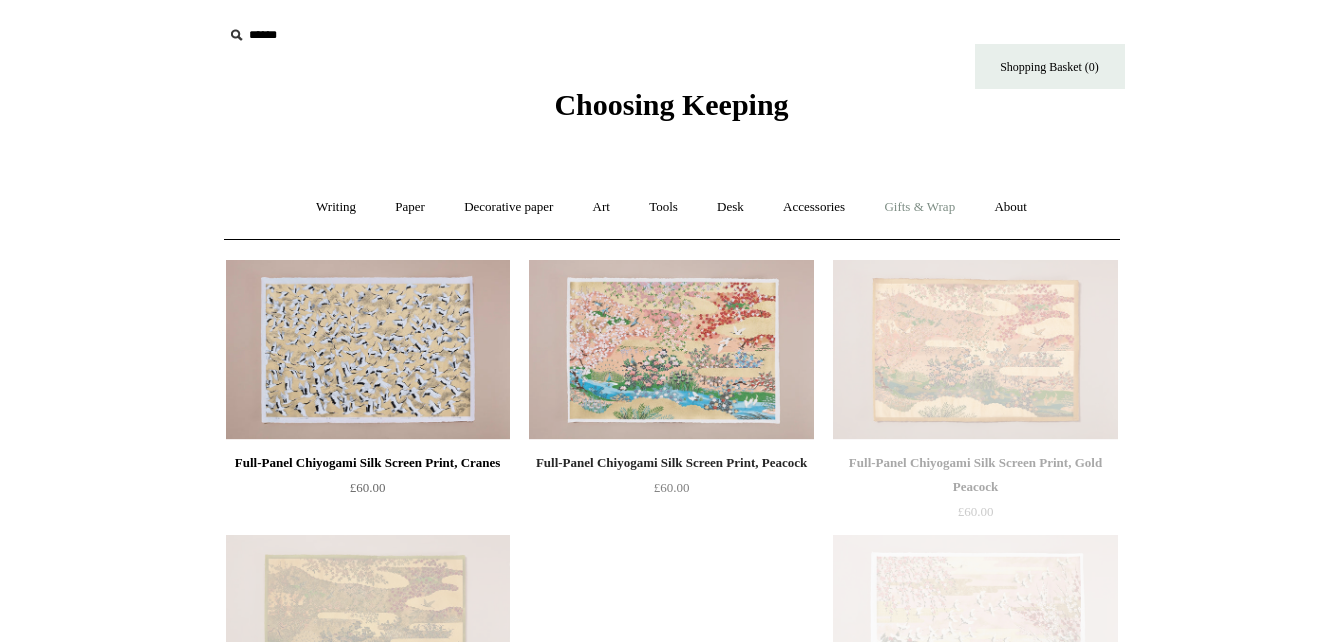 scroll, scrollTop: 0, scrollLeft: 0, axis: both 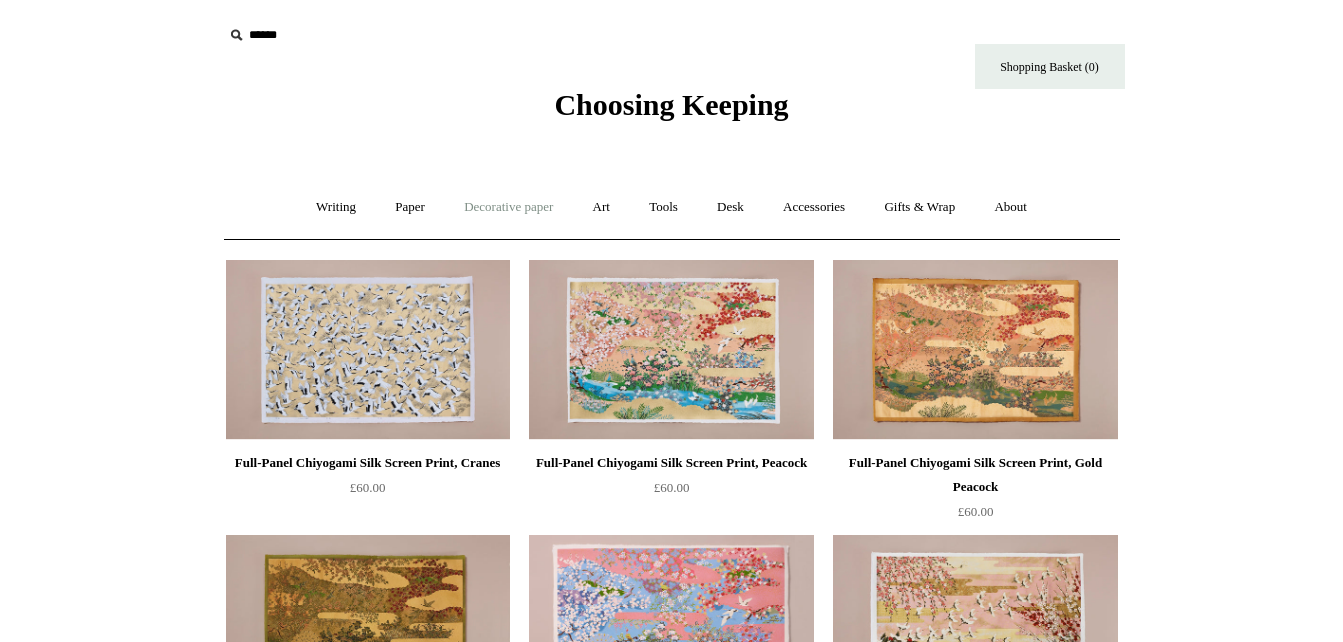 click on "Decorative paper +" at bounding box center (508, 207) 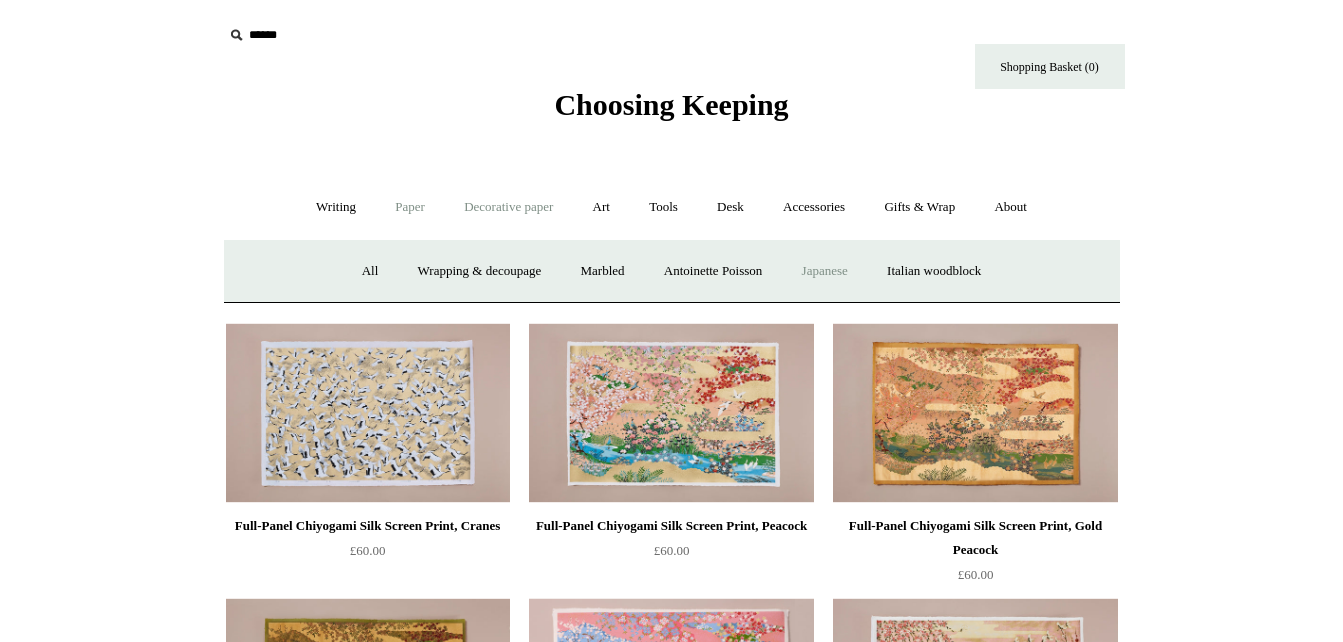 click on "Paper +" at bounding box center (410, 207) 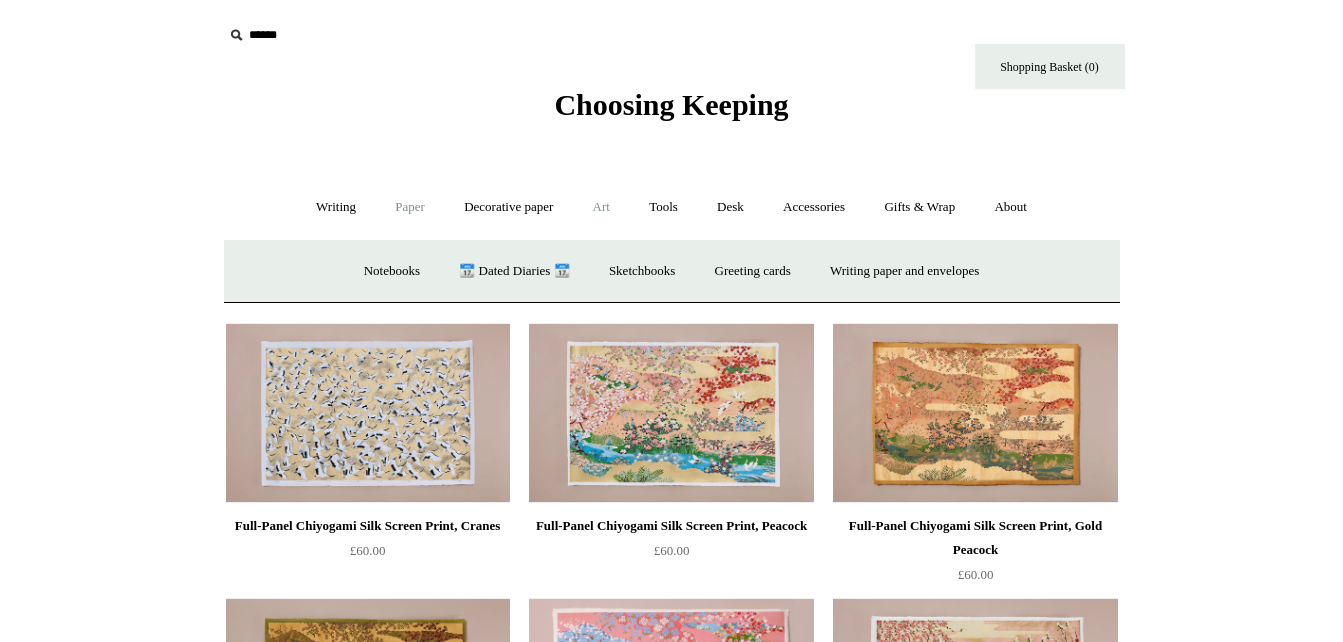 click on "Art +" at bounding box center [601, 207] 